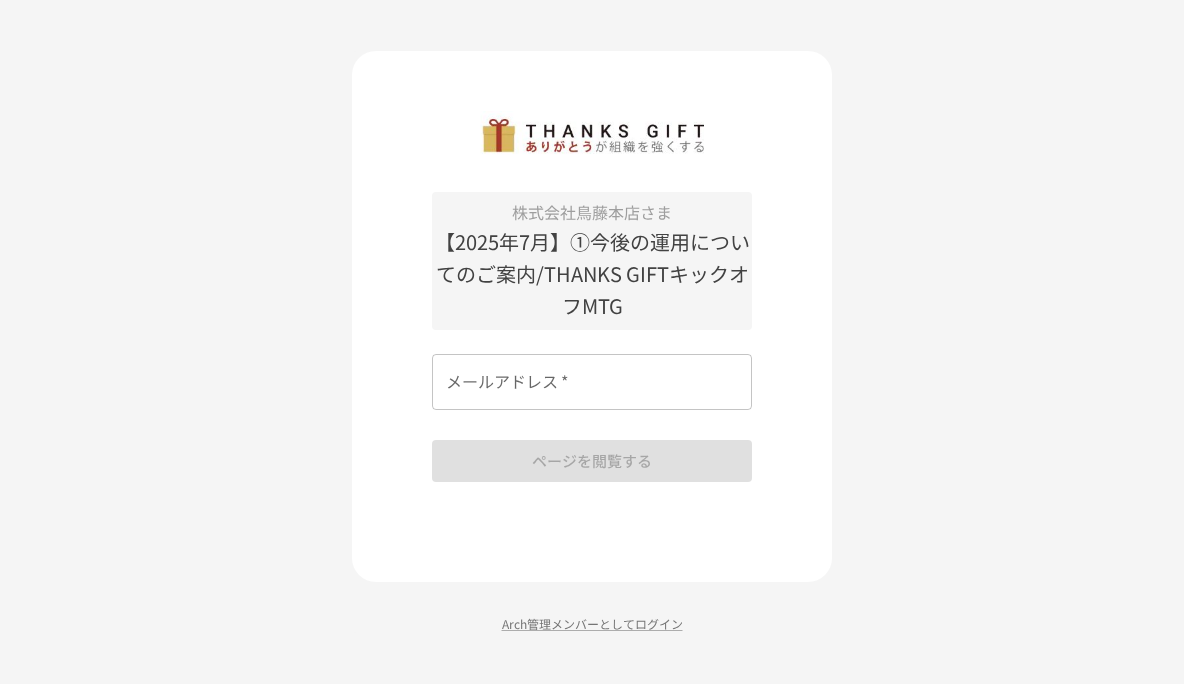 scroll, scrollTop: 0, scrollLeft: 0, axis: both 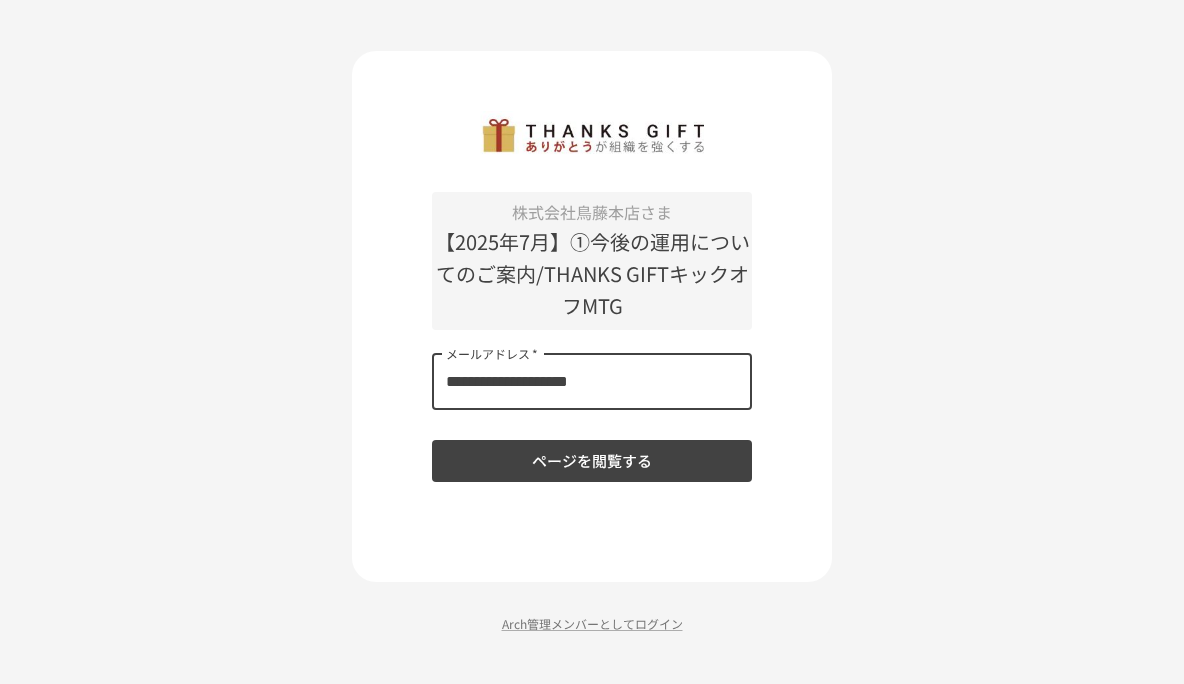 type on "**********" 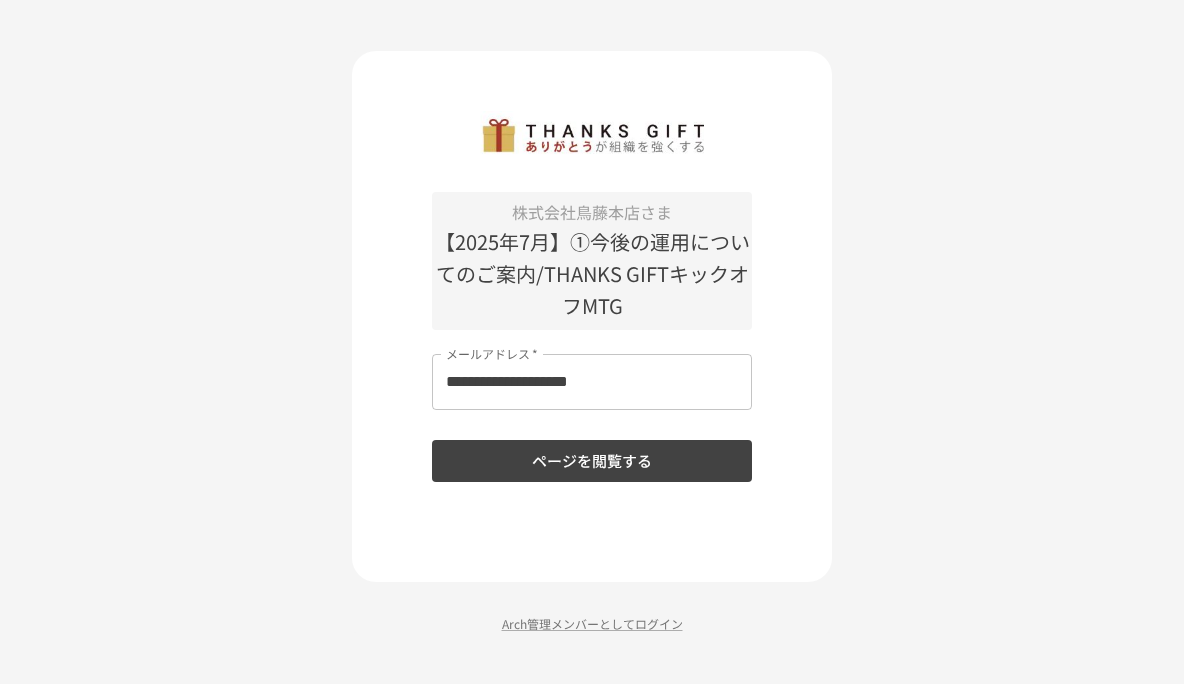 click on "ページを閲覧する" at bounding box center [592, 461] 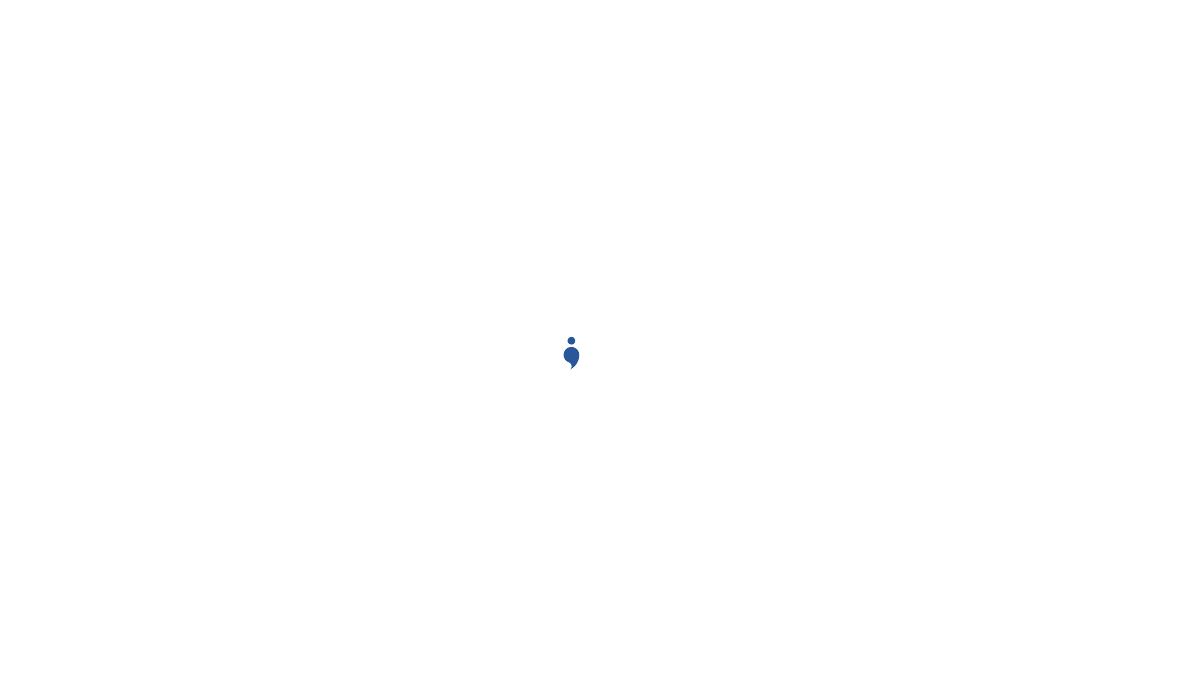 scroll, scrollTop: 0, scrollLeft: 0, axis: both 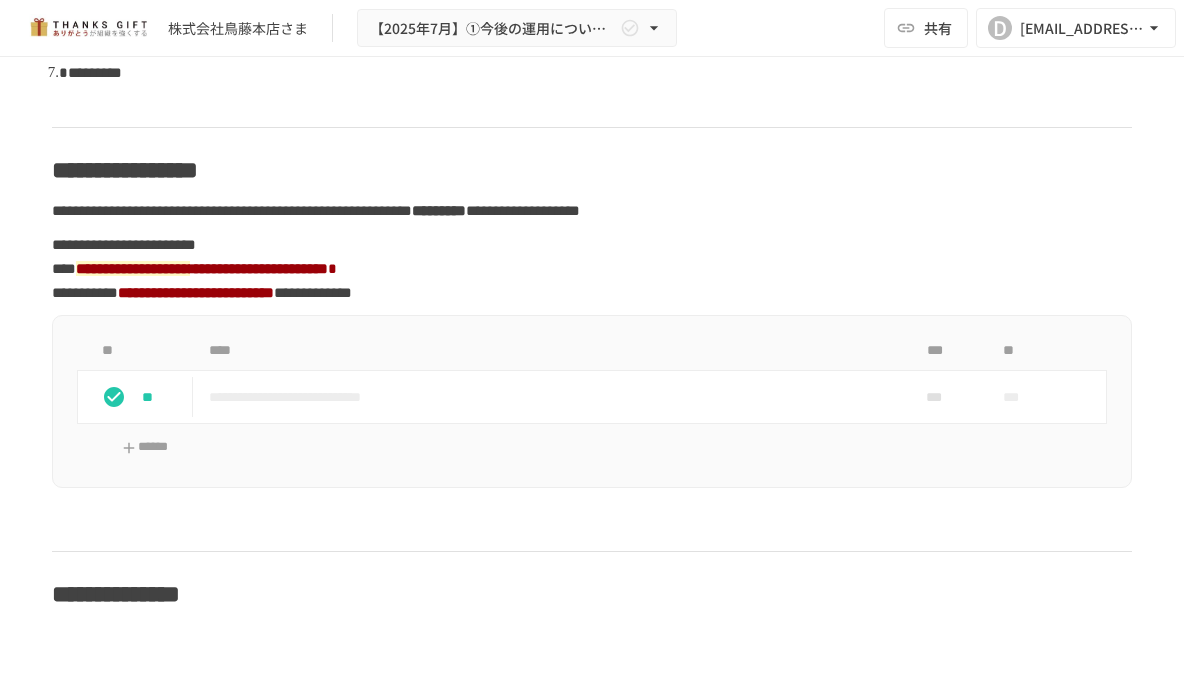 click on "**********" at bounding box center [133, 268] 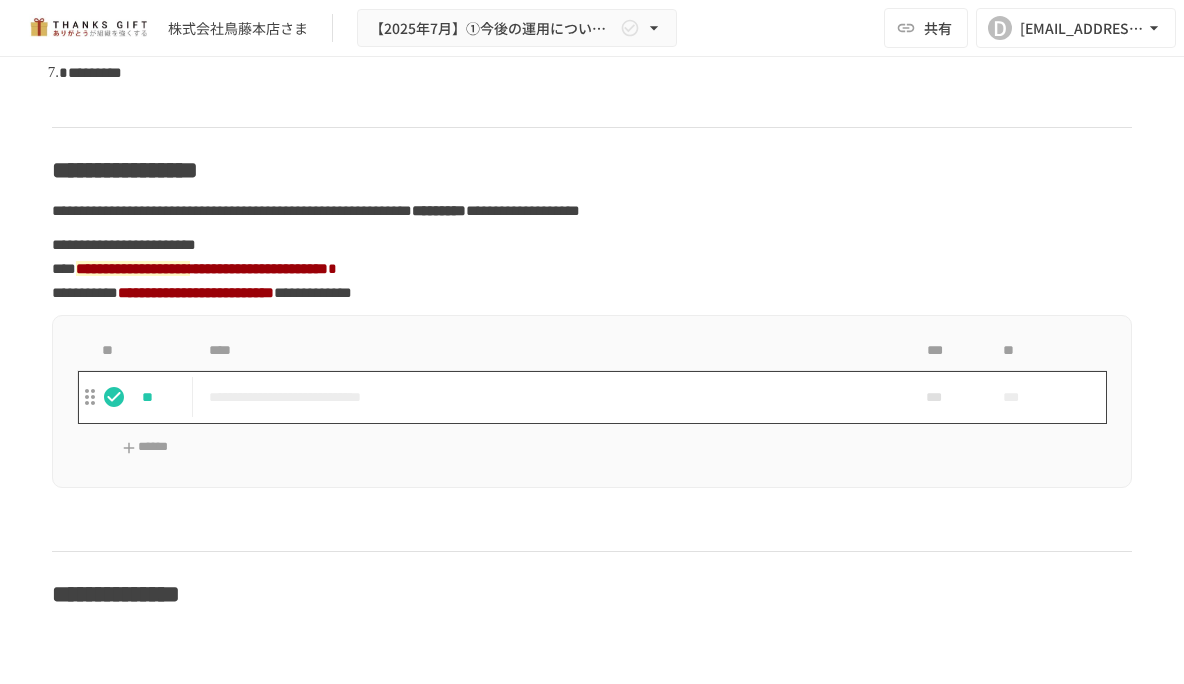 click on "**********" at bounding box center (550, 397) 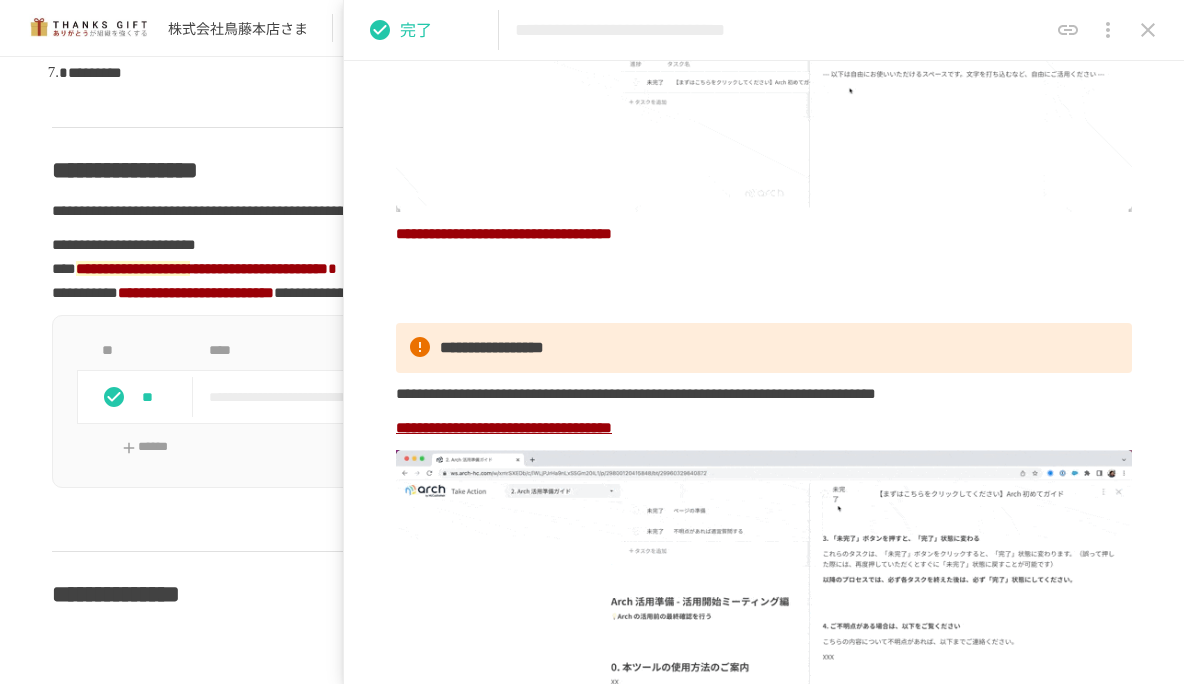 scroll, scrollTop: 1179, scrollLeft: 0, axis: vertical 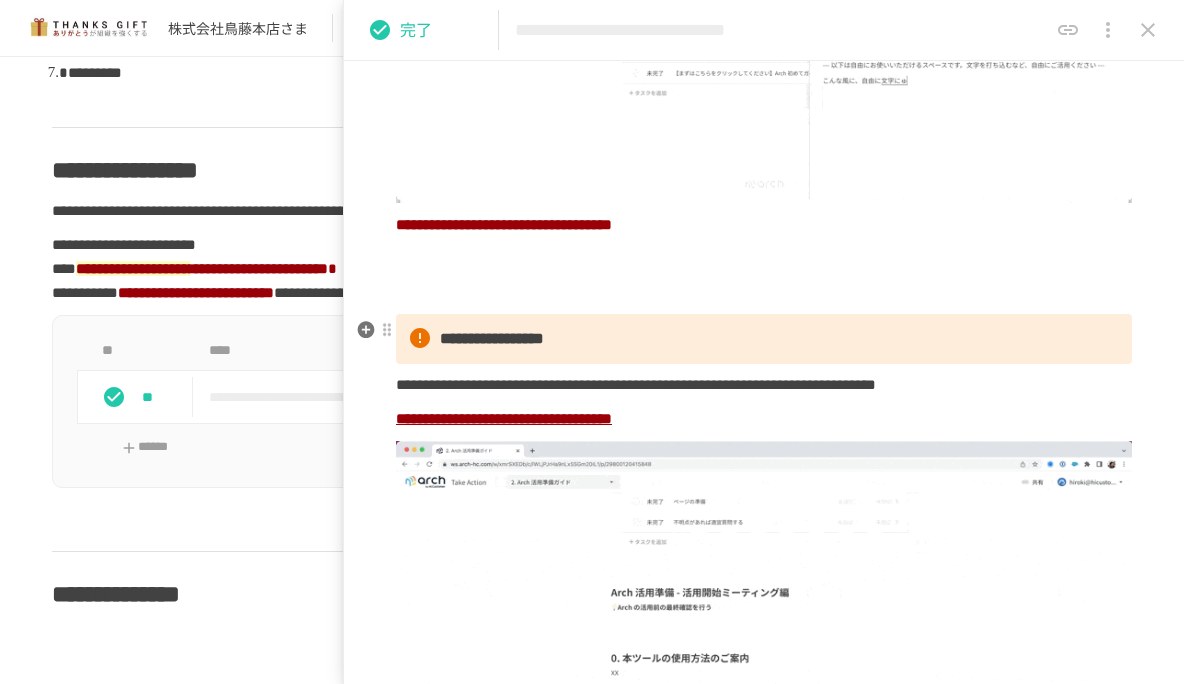 click at bounding box center (764, 259) 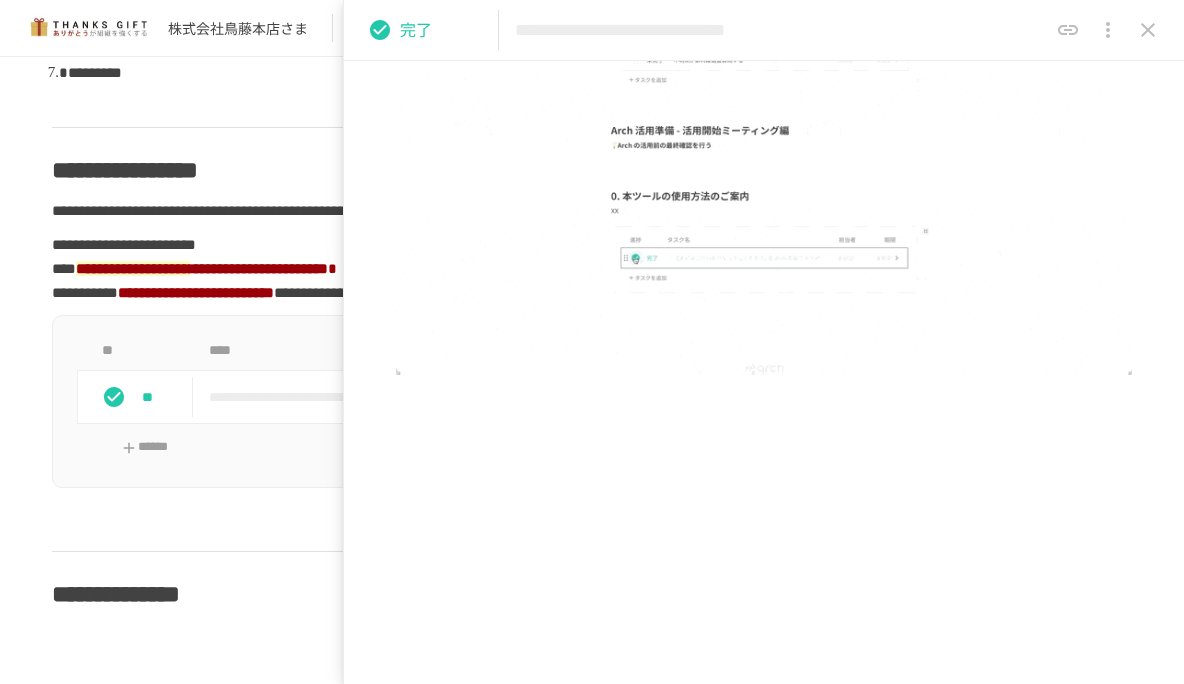 scroll, scrollTop: 1737, scrollLeft: 0, axis: vertical 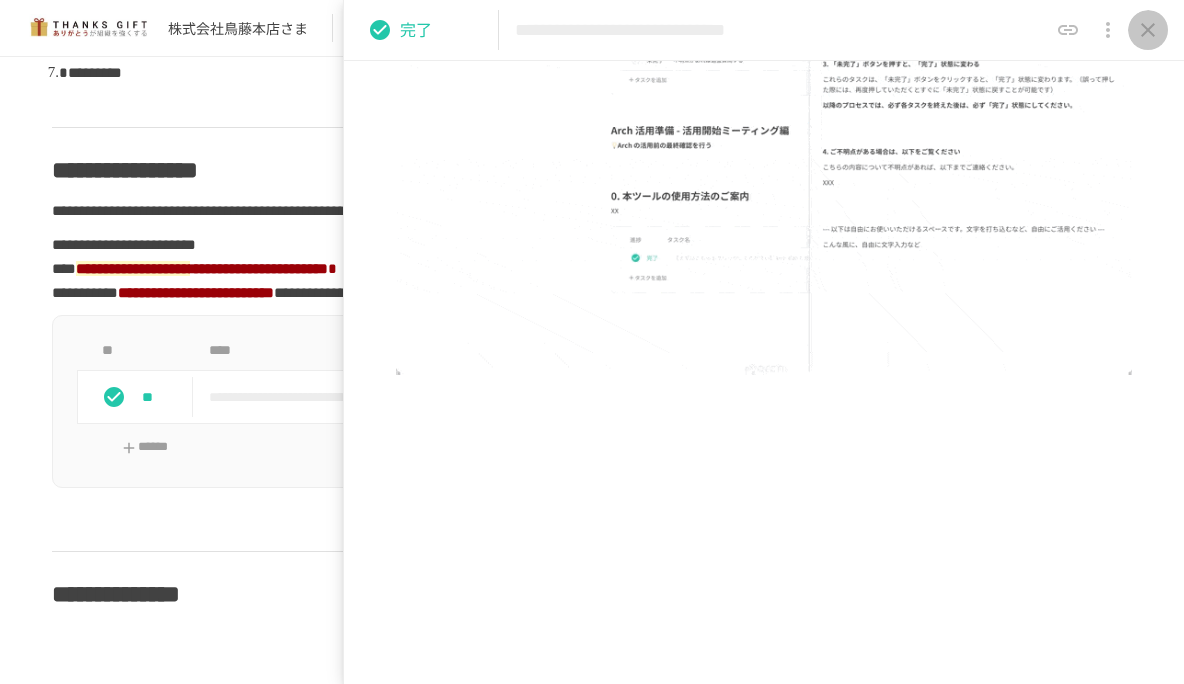 click 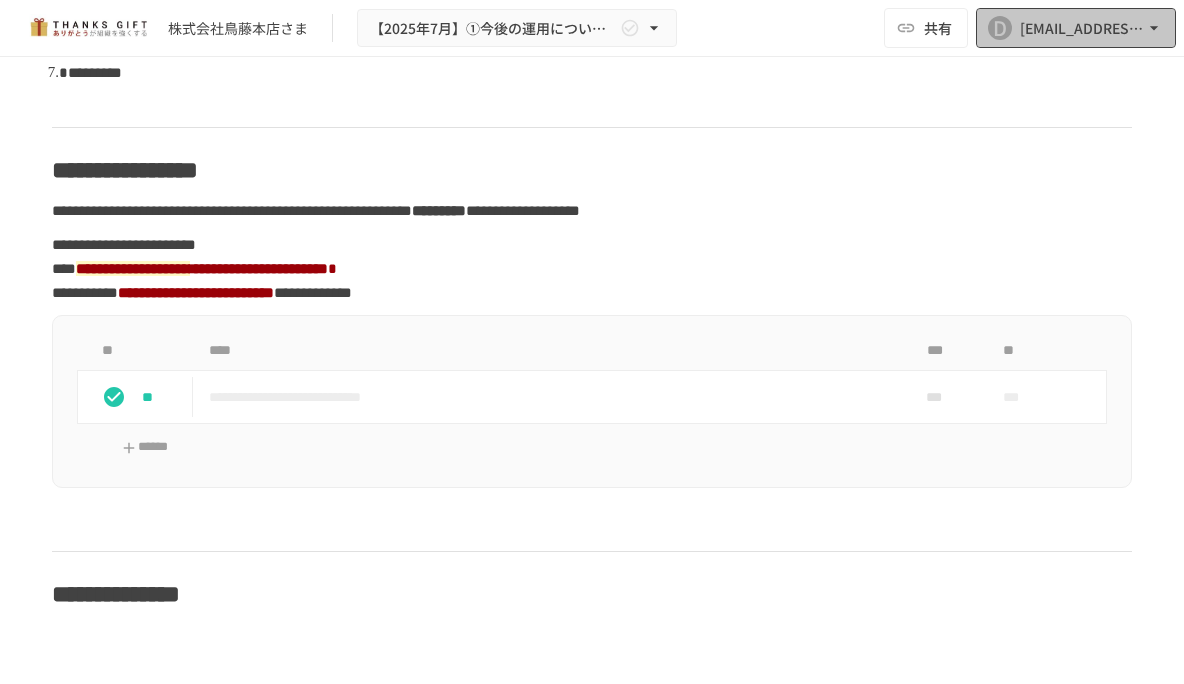 click on "[EMAIL_ADDRESS][DOMAIN_NAME]" at bounding box center (1082, 28) 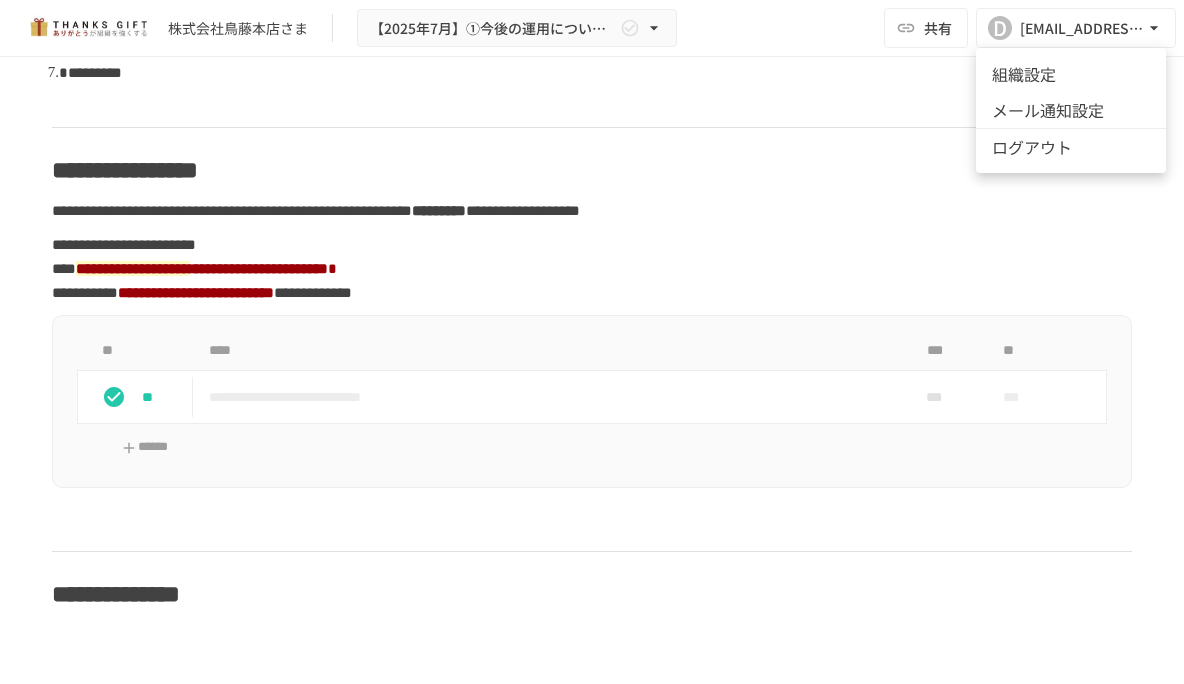 click at bounding box center [592, 342] 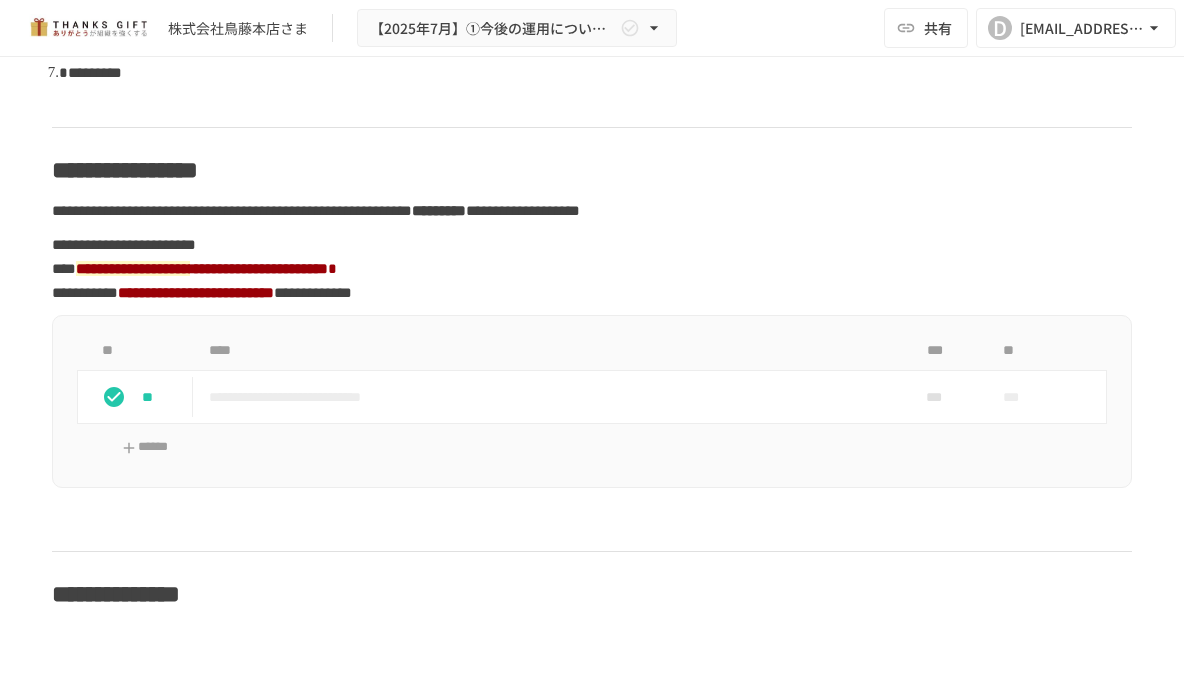 click on "**********" at bounding box center (592, 269) 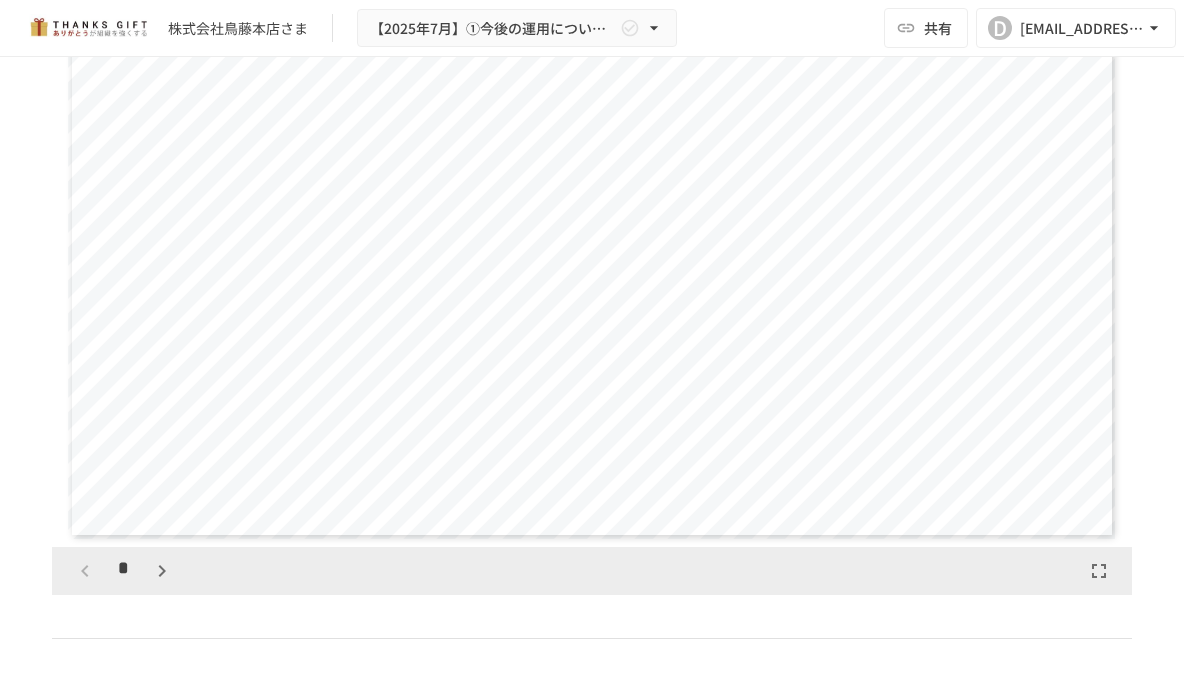 scroll, scrollTop: 2123, scrollLeft: 0, axis: vertical 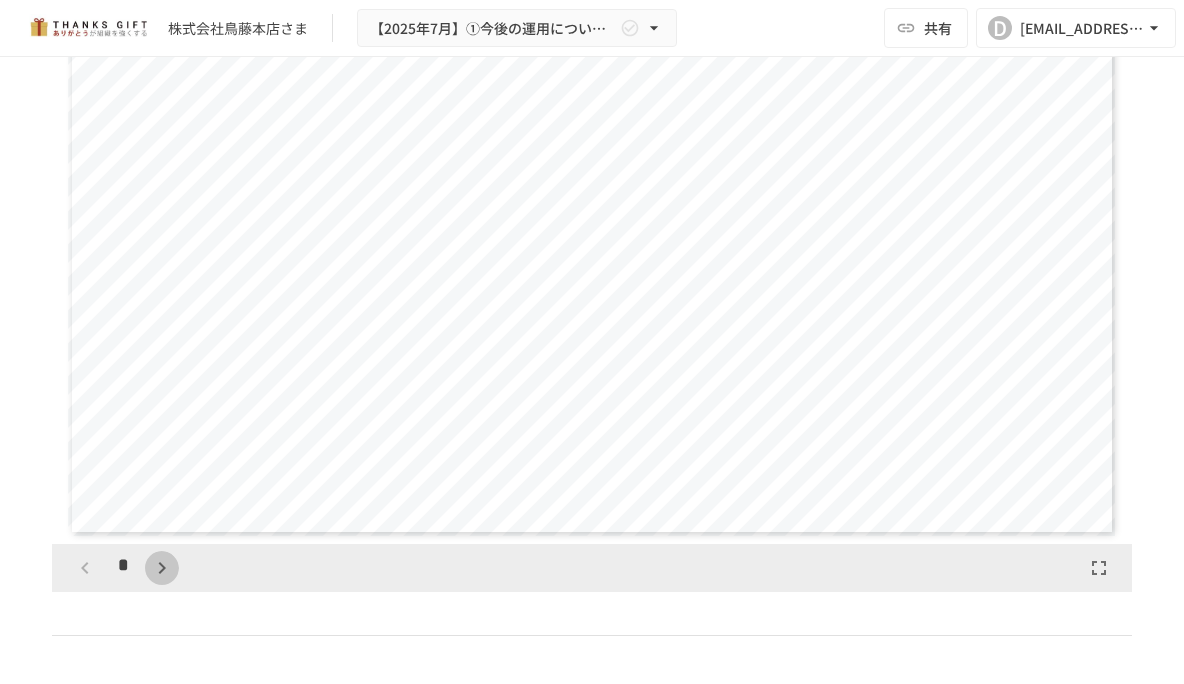 click 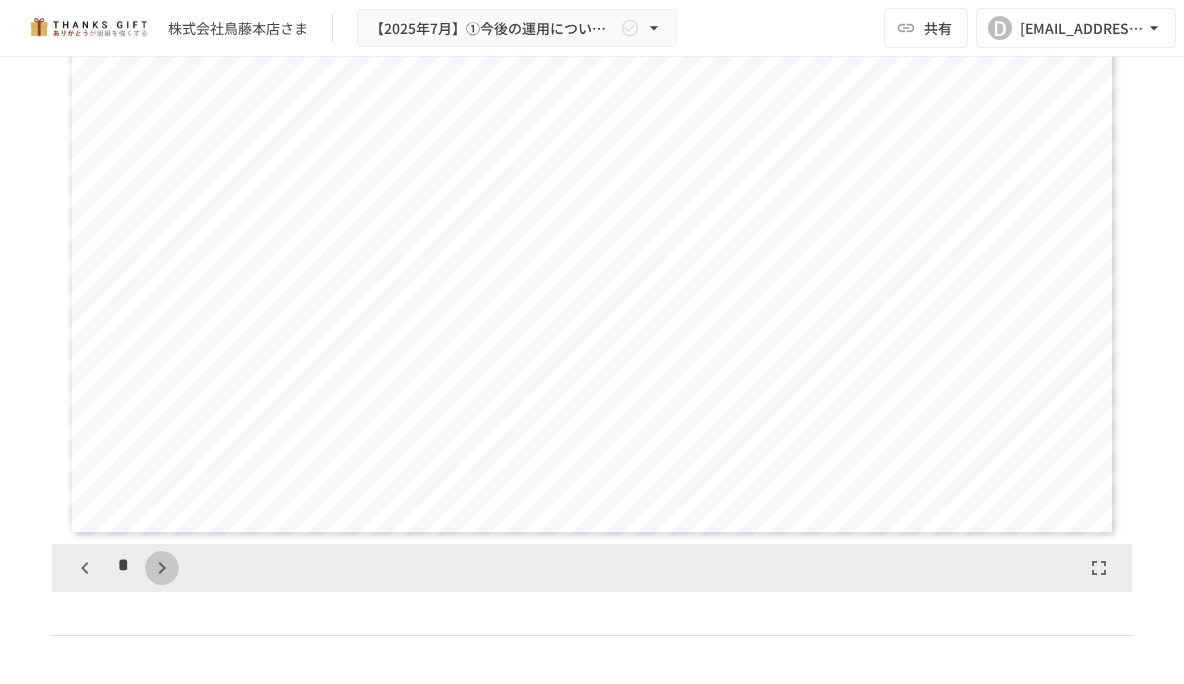 click 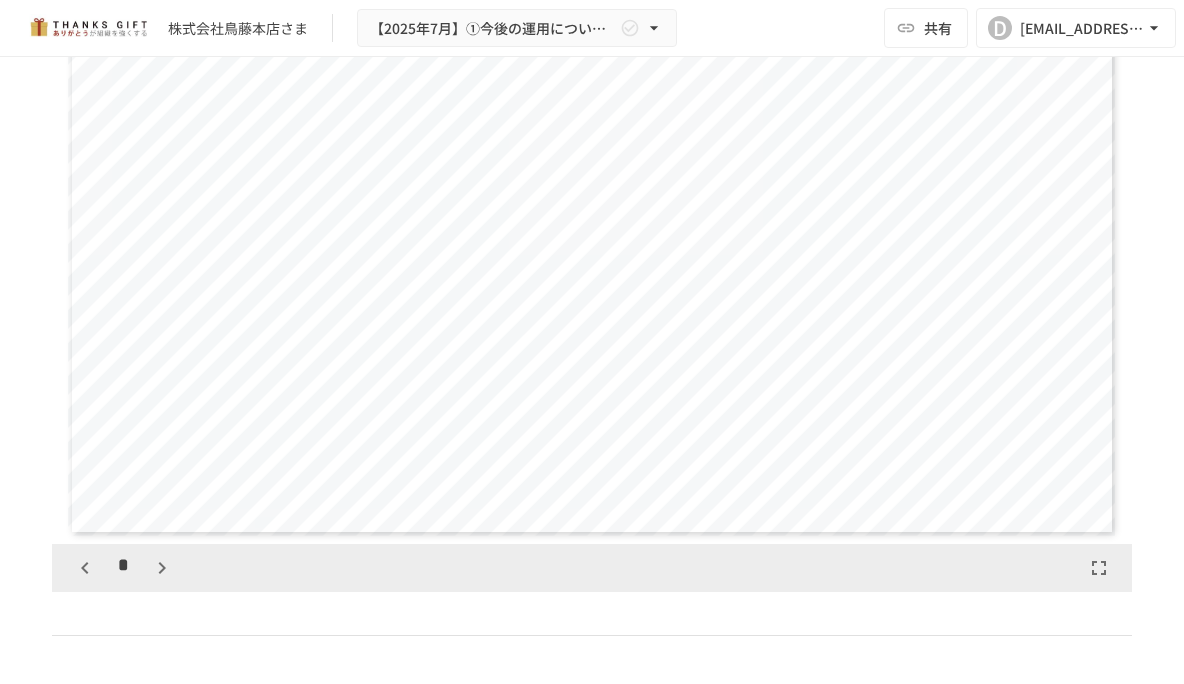 scroll, scrollTop: 1209, scrollLeft: 0, axis: vertical 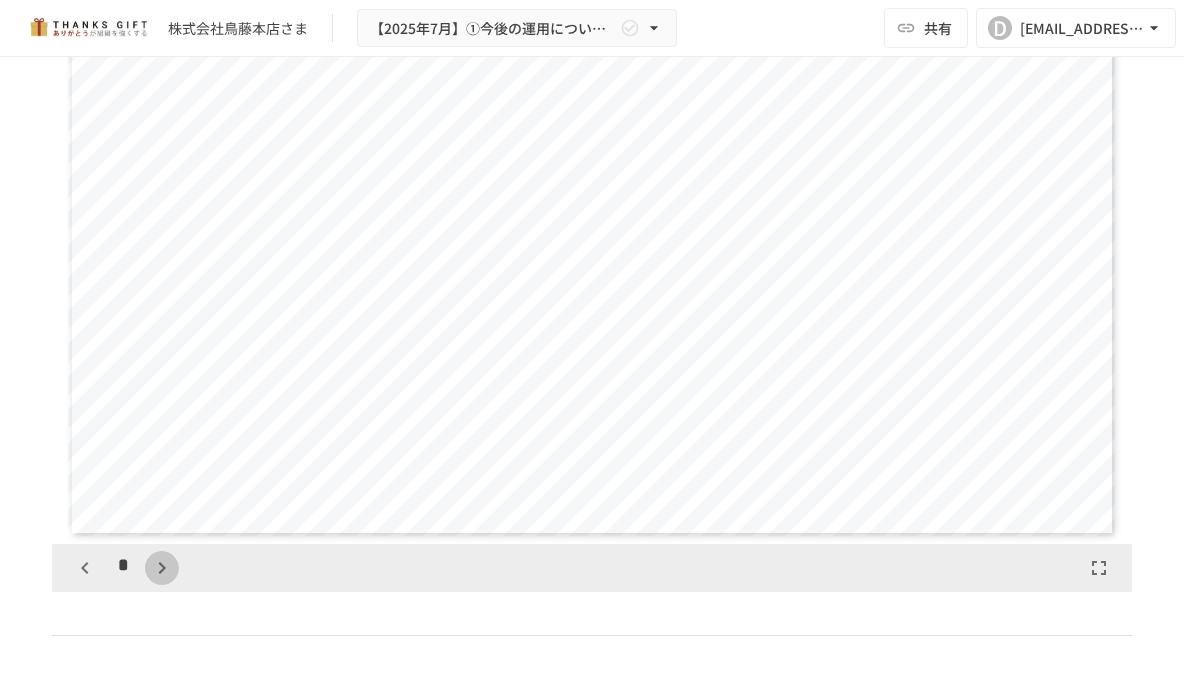 click 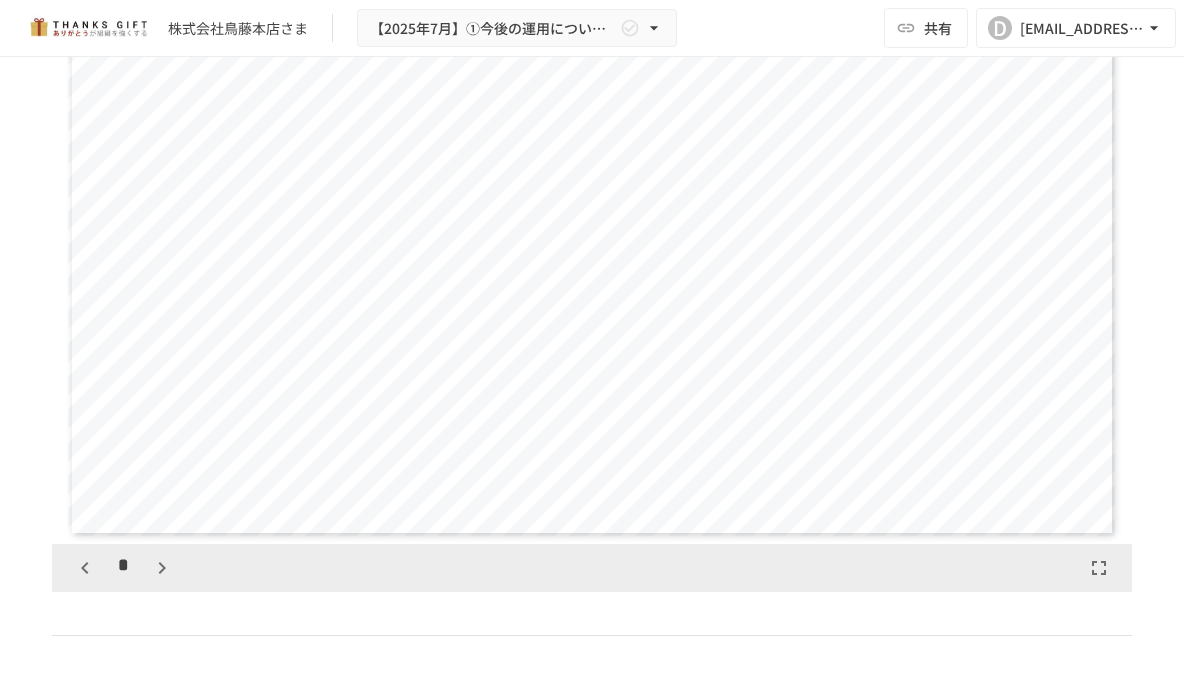 scroll, scrollTop: 1814, scrollLeft: 0, axis: vertical 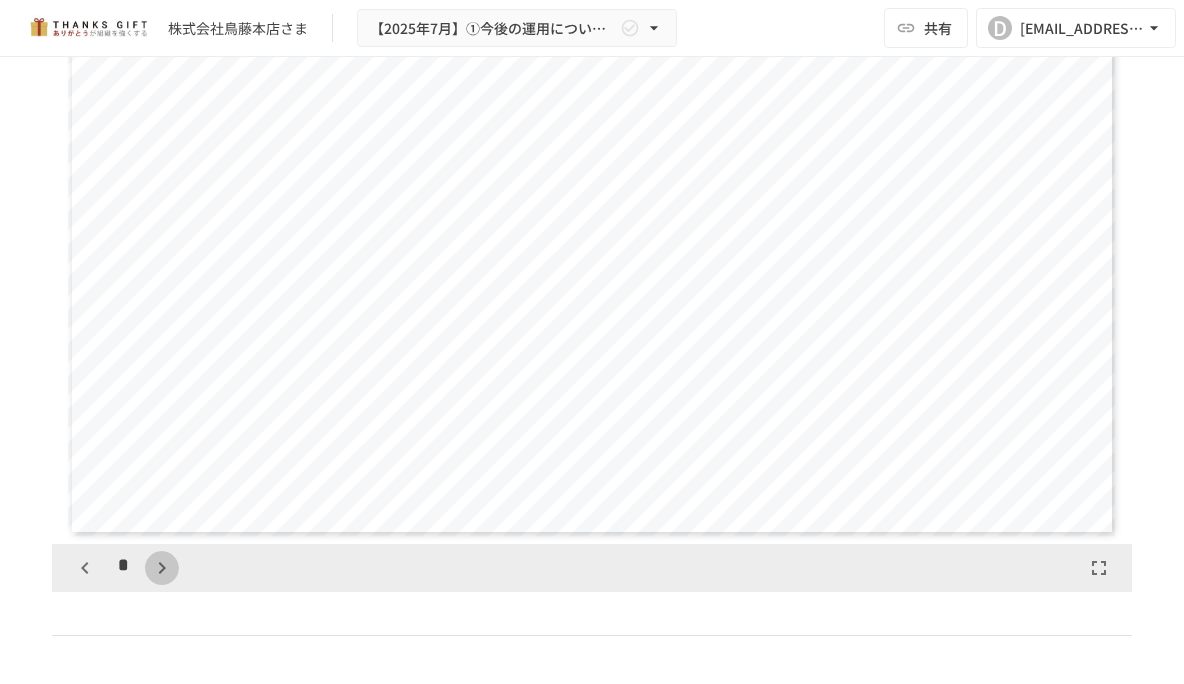 click 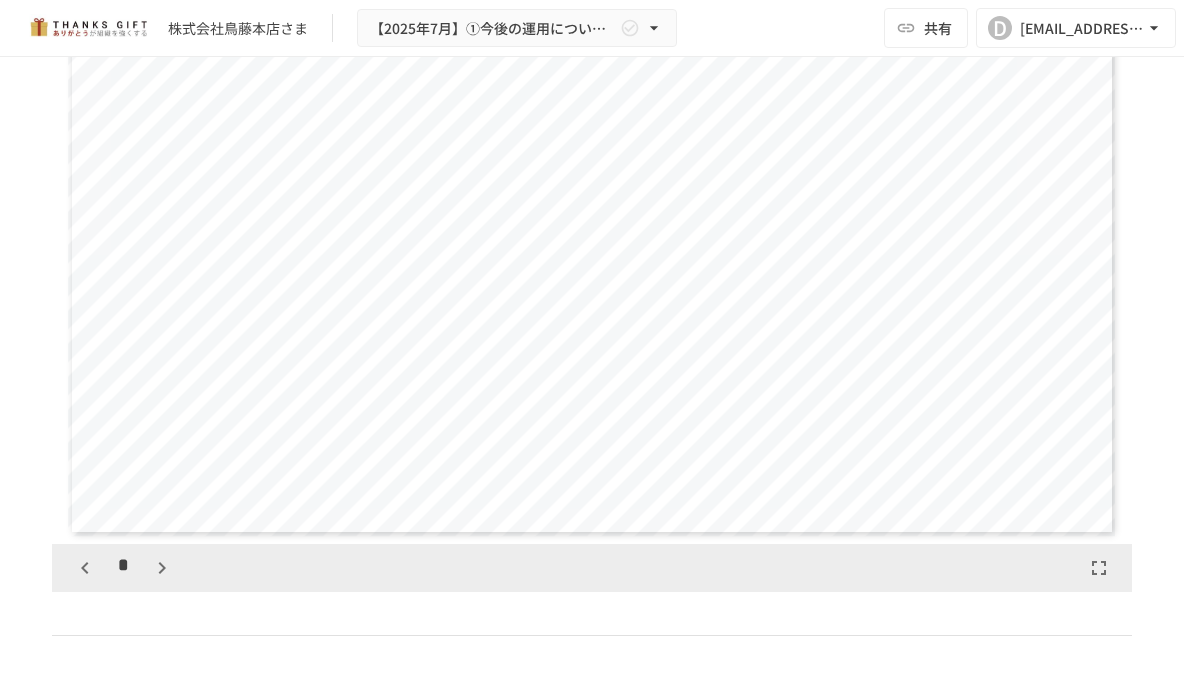 scroll, scrollTop: 2419, scrollLeft: 0, axis: vertical 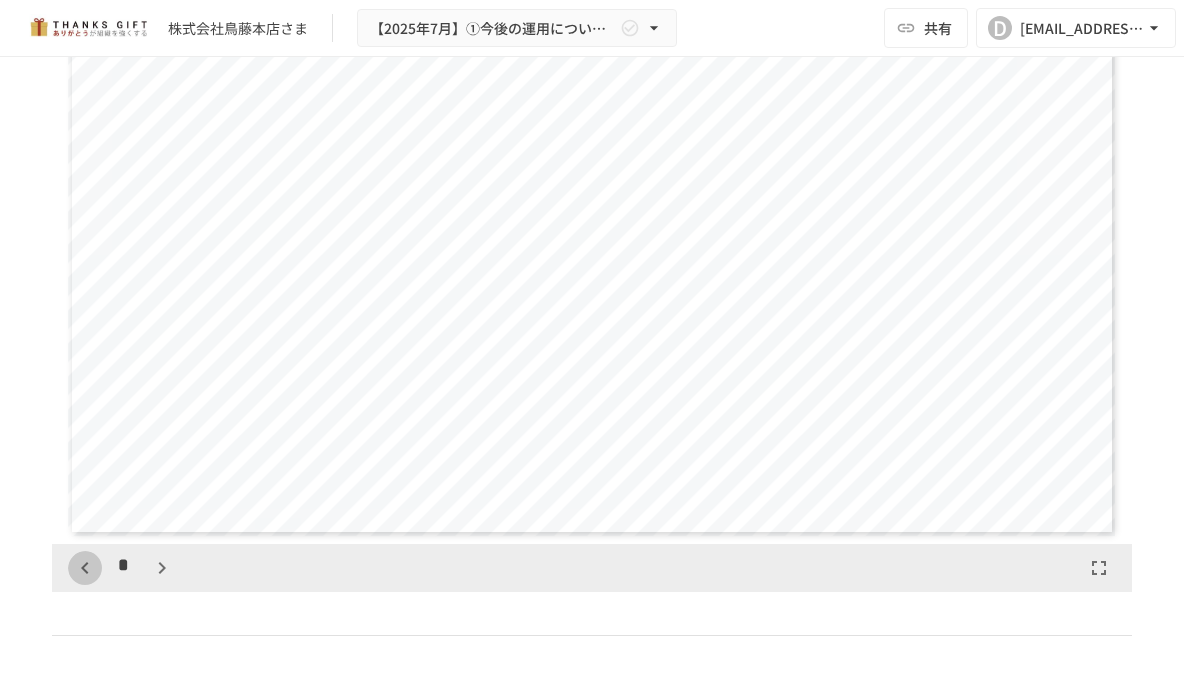 click 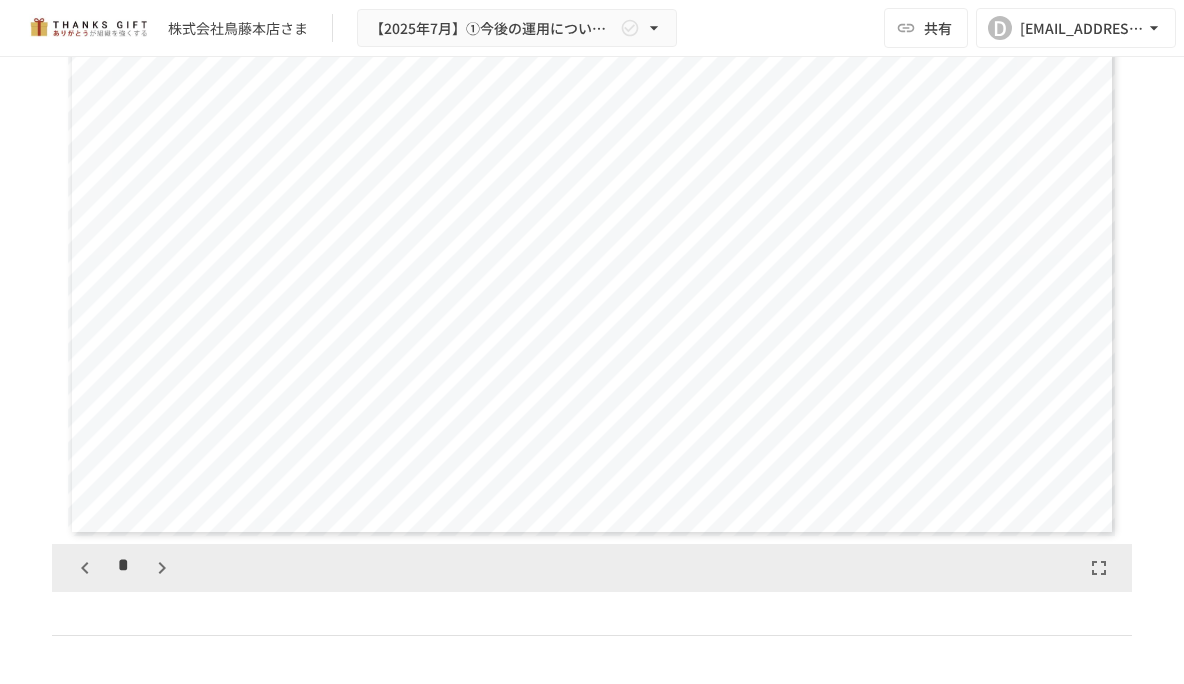 scroll, scrollTop: 1814, scrollLeft: 0, axis: vertical 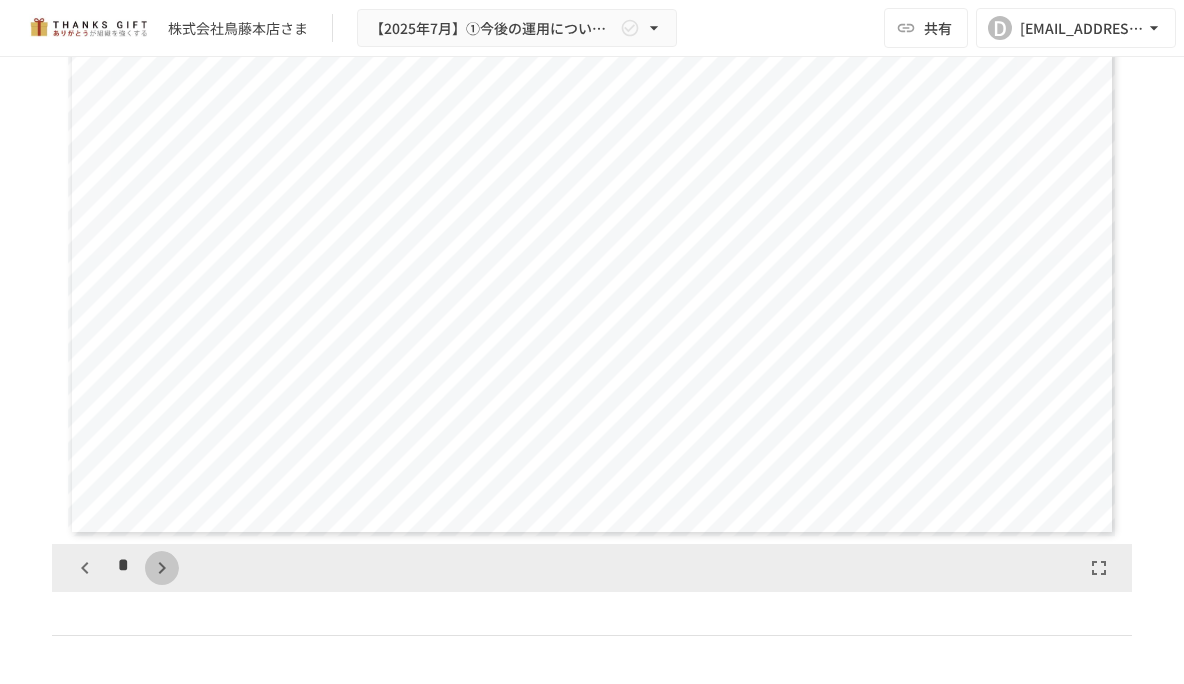 click 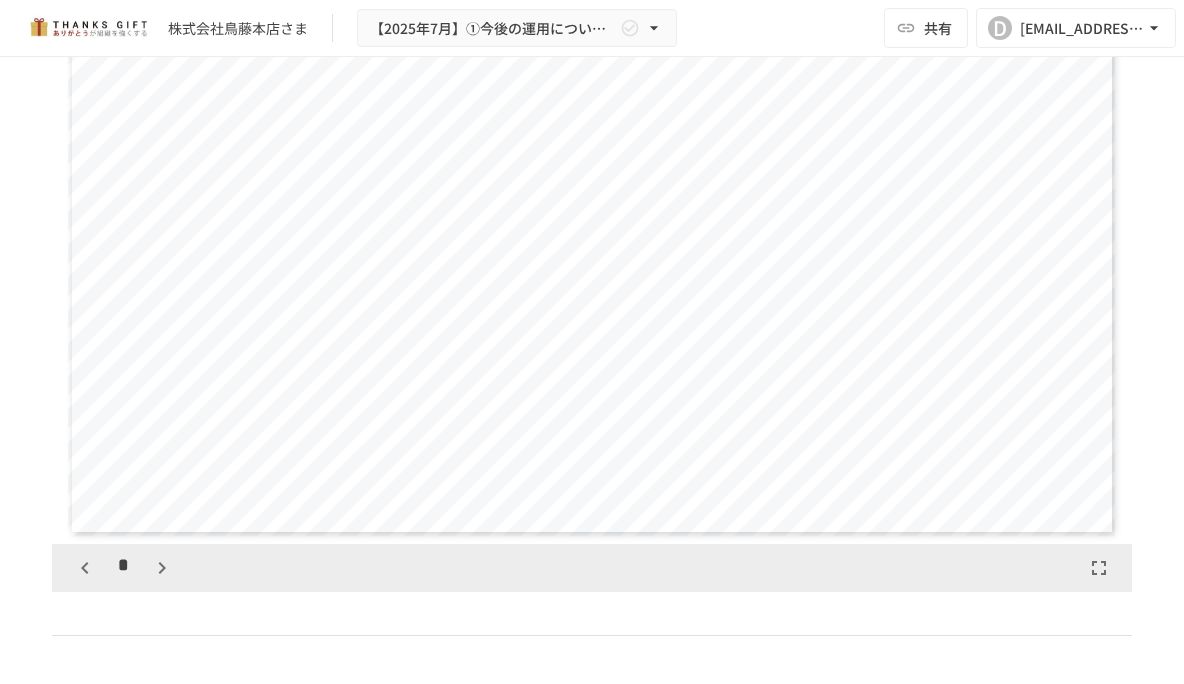 scroll, scrollTop: 2419, scrollLeft: 0, axis: vertical 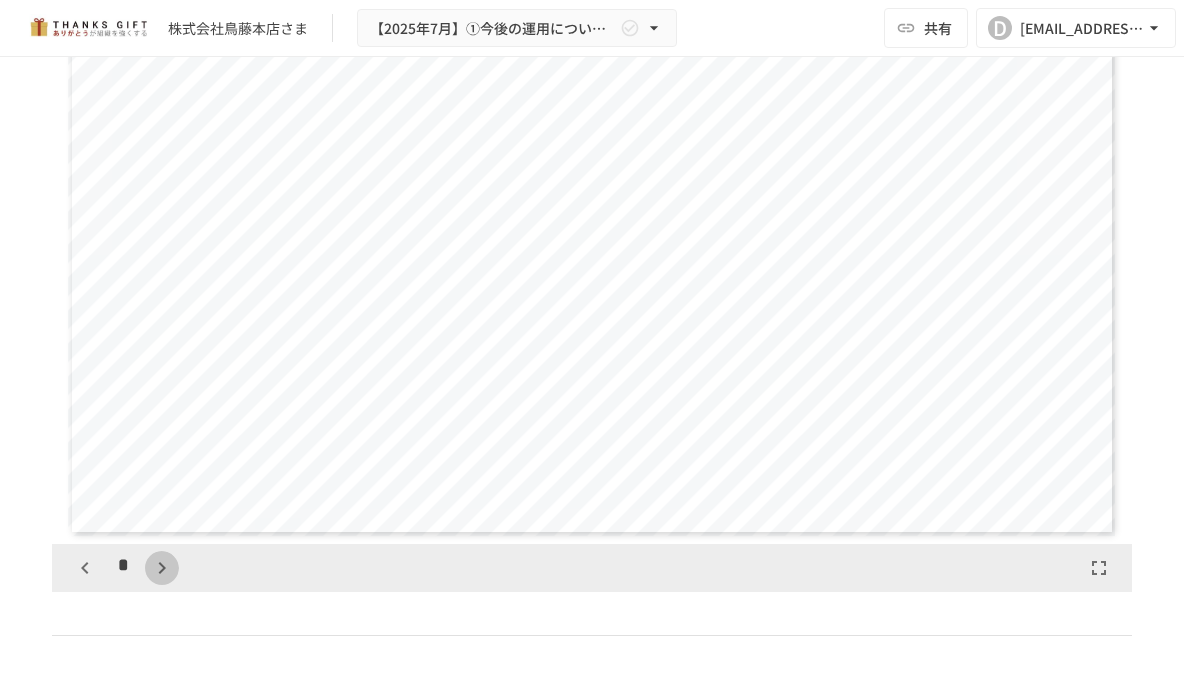 click 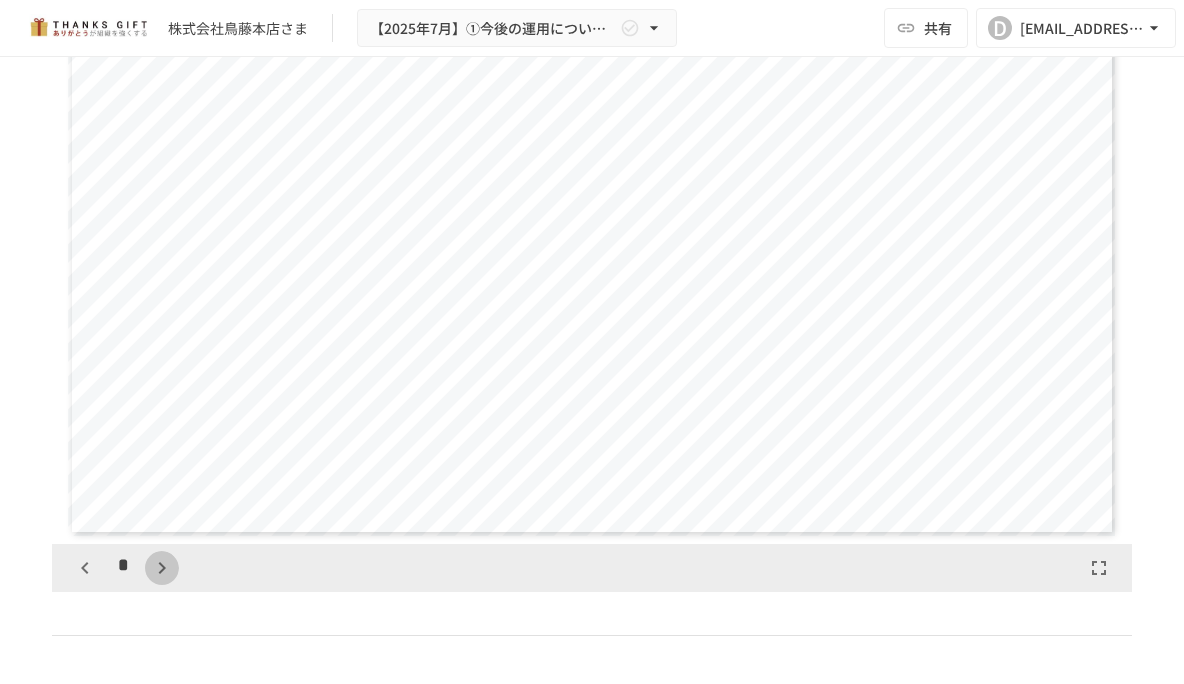 click 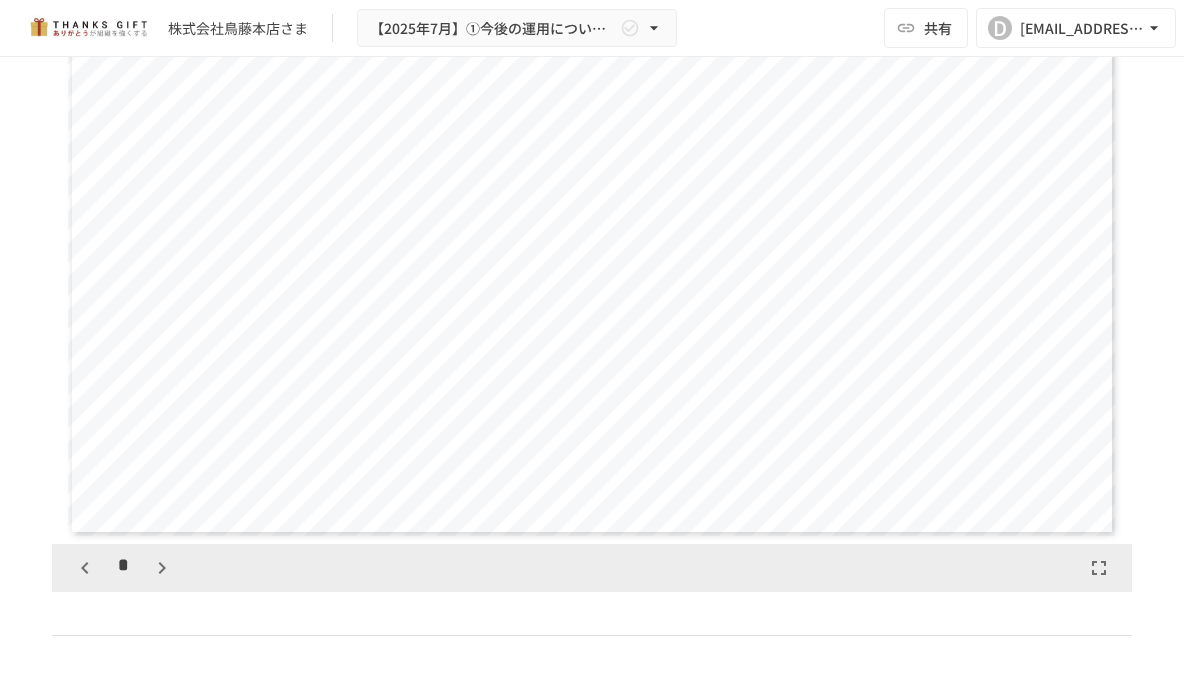 scroll, scrollTop: 3629, scrollLeft: 0, axis: vertical 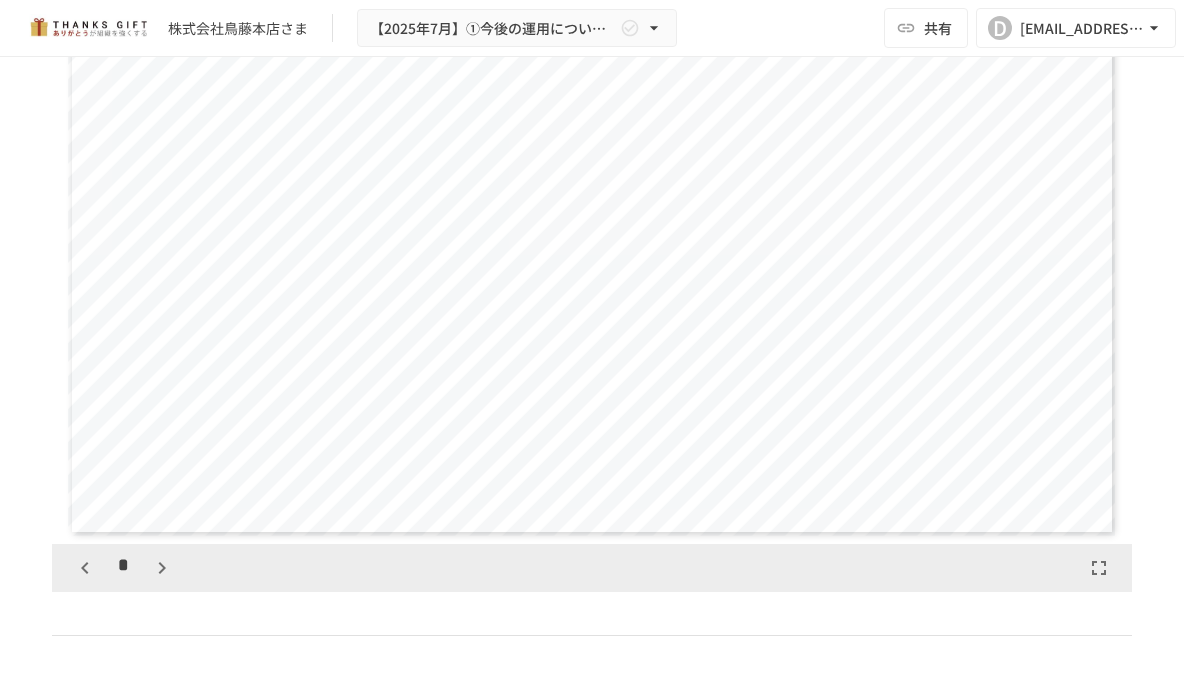 click 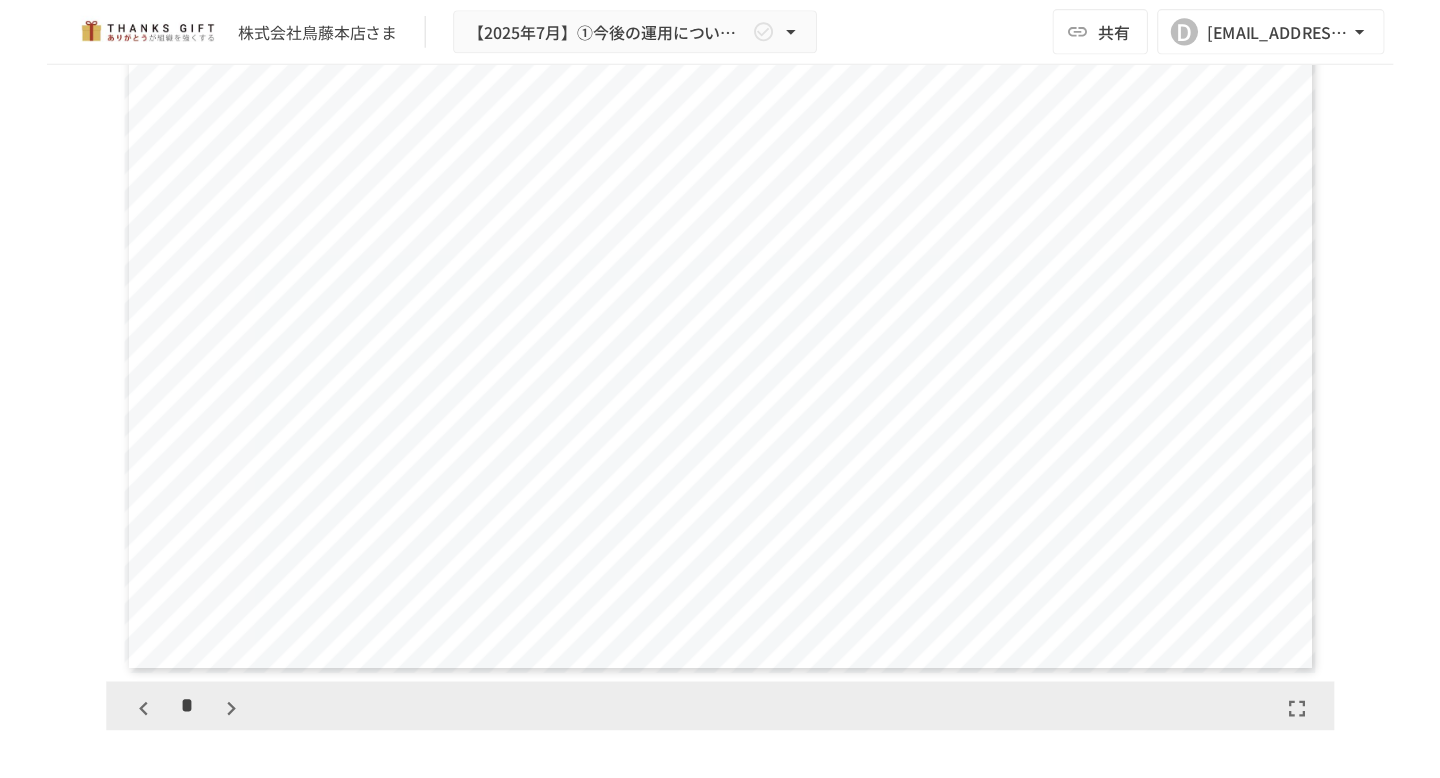 scroll, scrollTop: 2075, scrollLeft: 0, axis: vertical 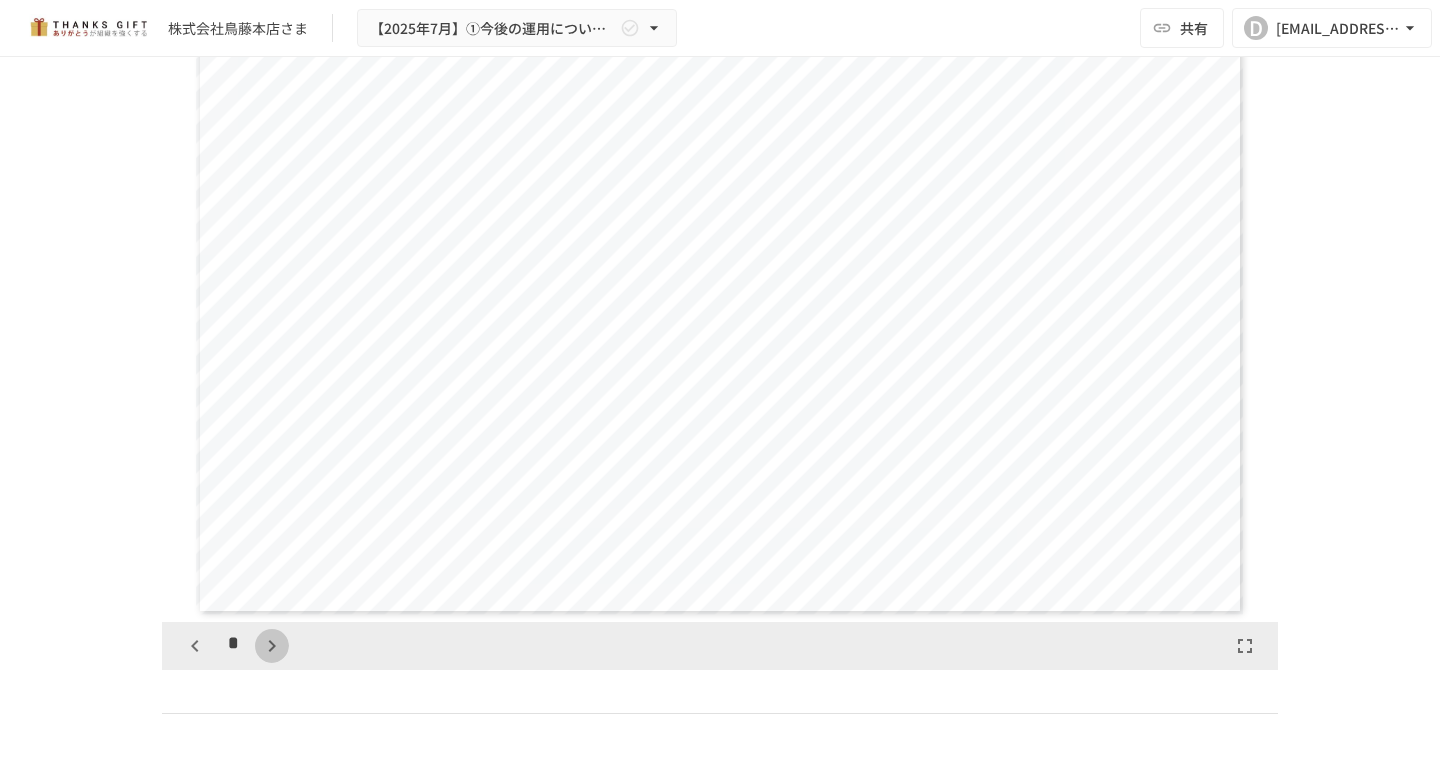 click 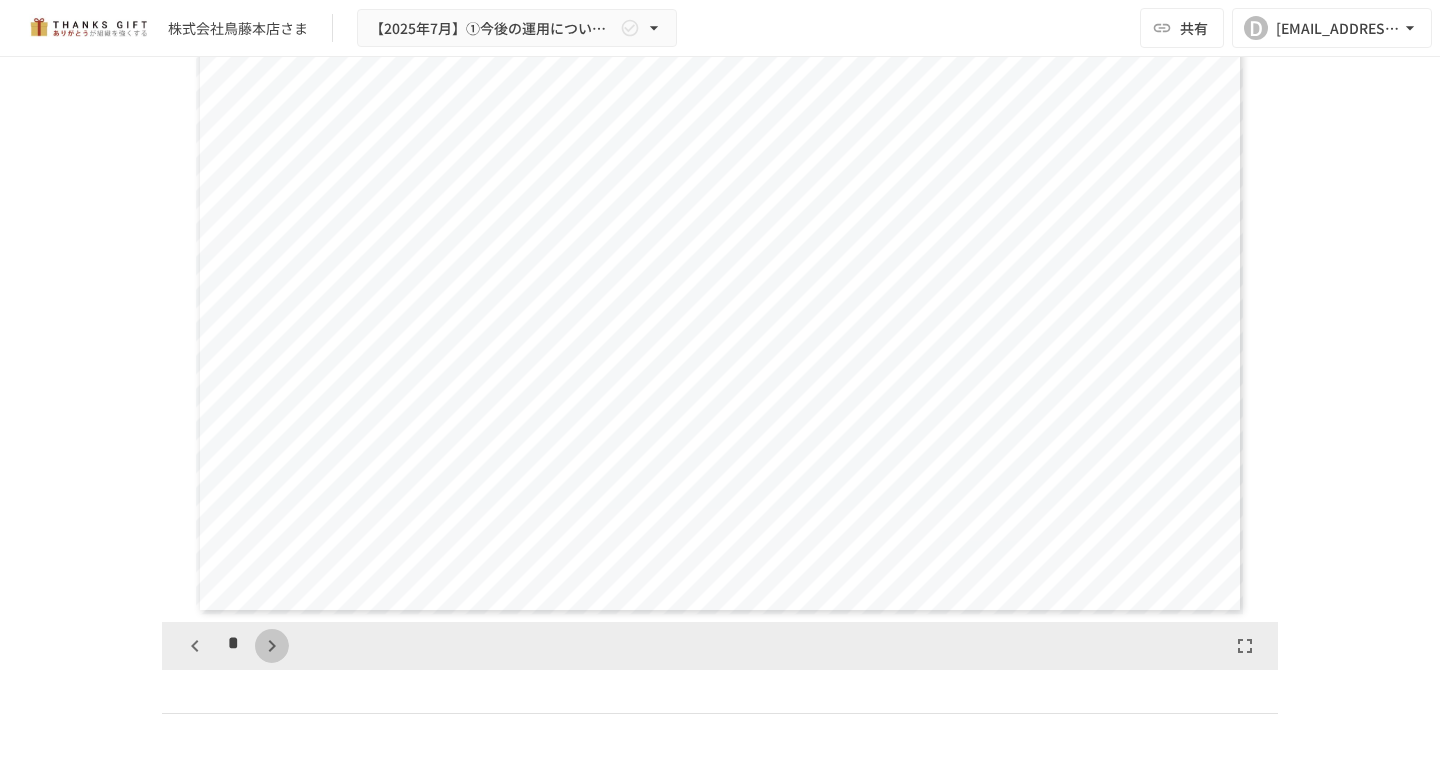 click 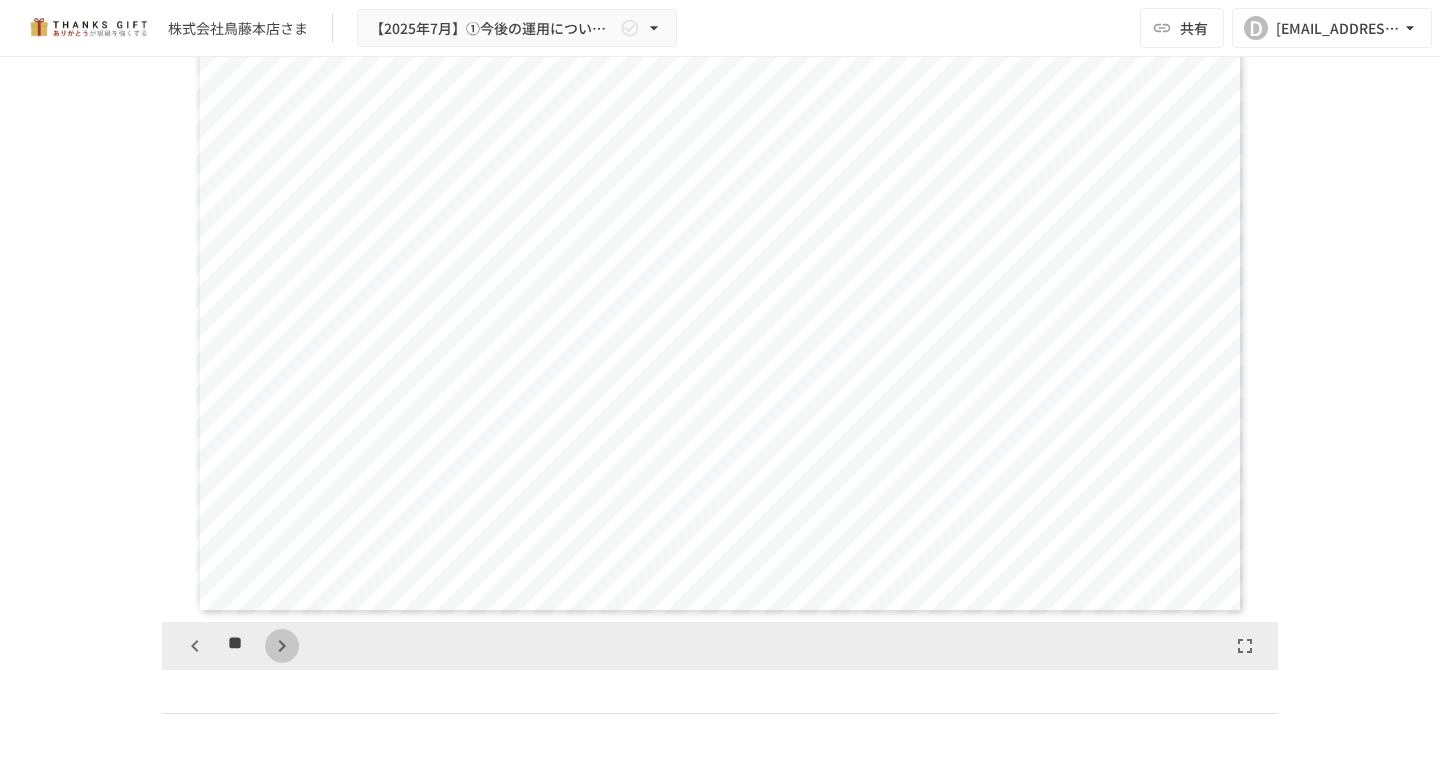 click at bounding box center (282, 646) 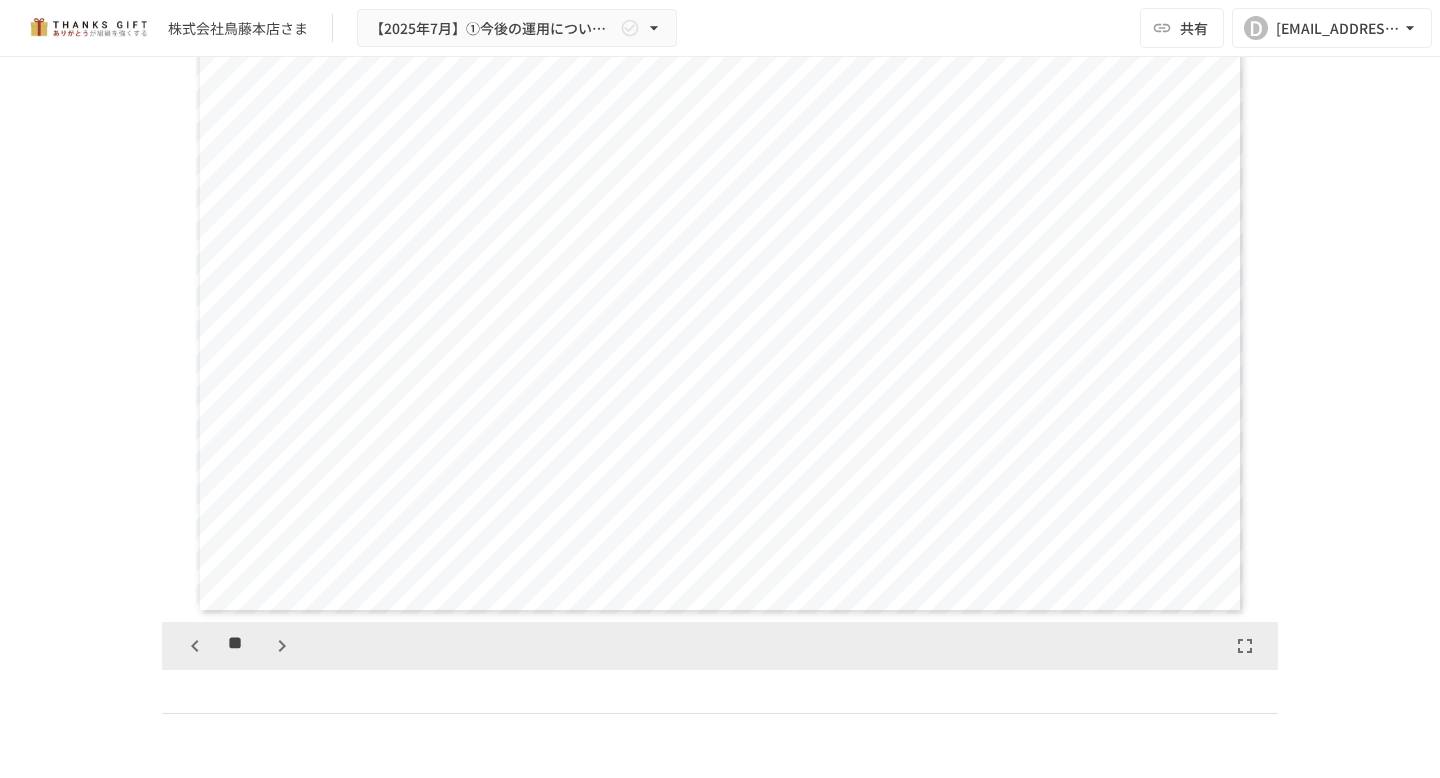 scroll, scrollTop: 6048, scrollLeft: 0, axis: vertical 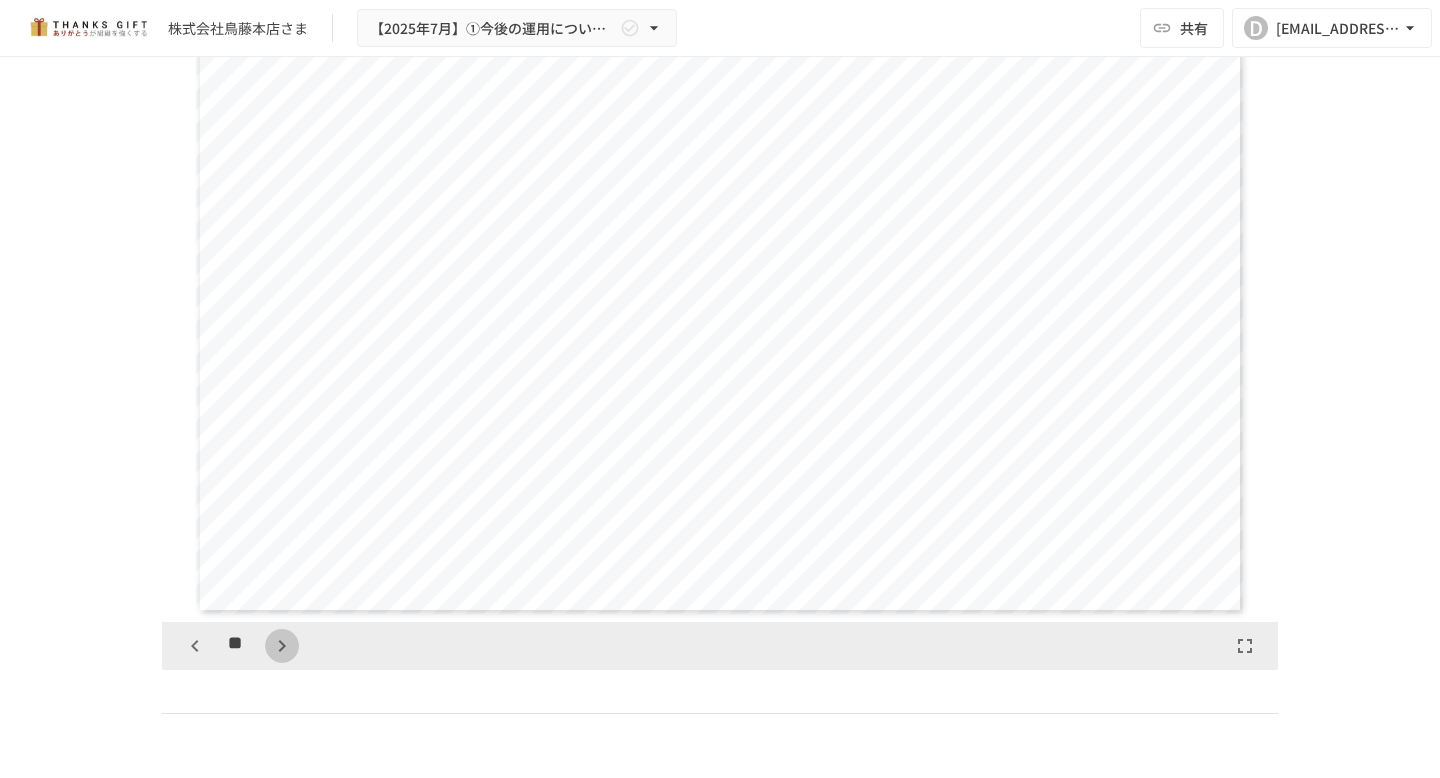 click 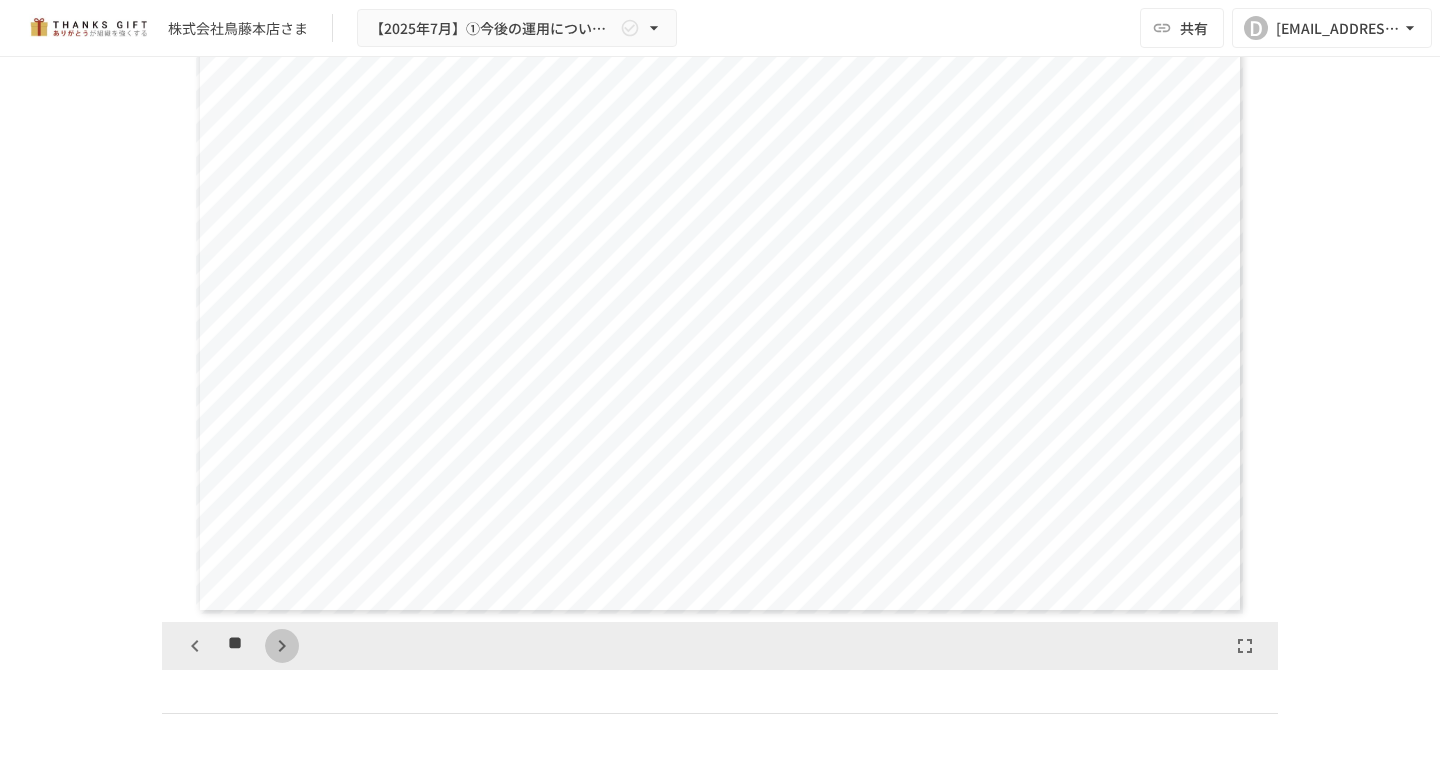 click 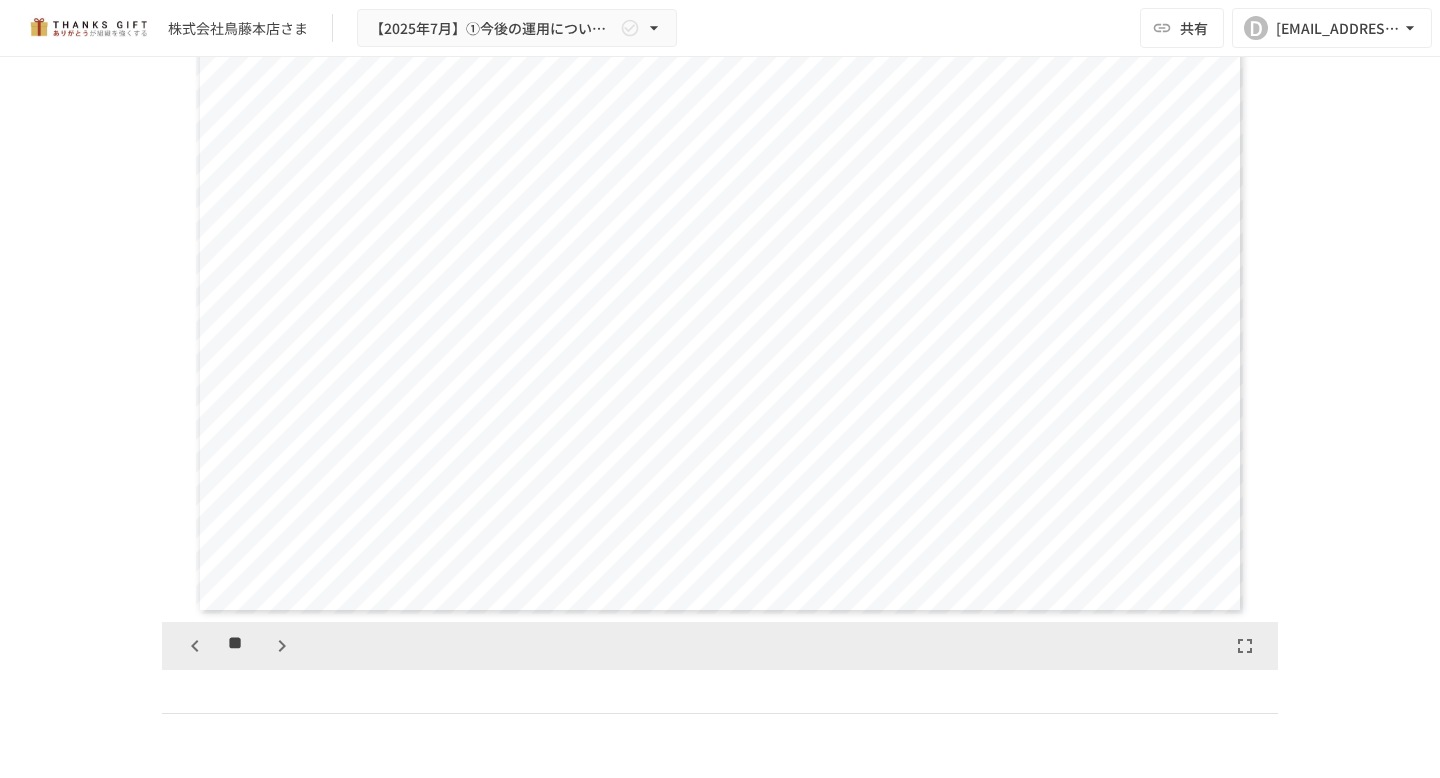 scroll, scrollTop: 7257, scrollLeft: 0, axis: vertical 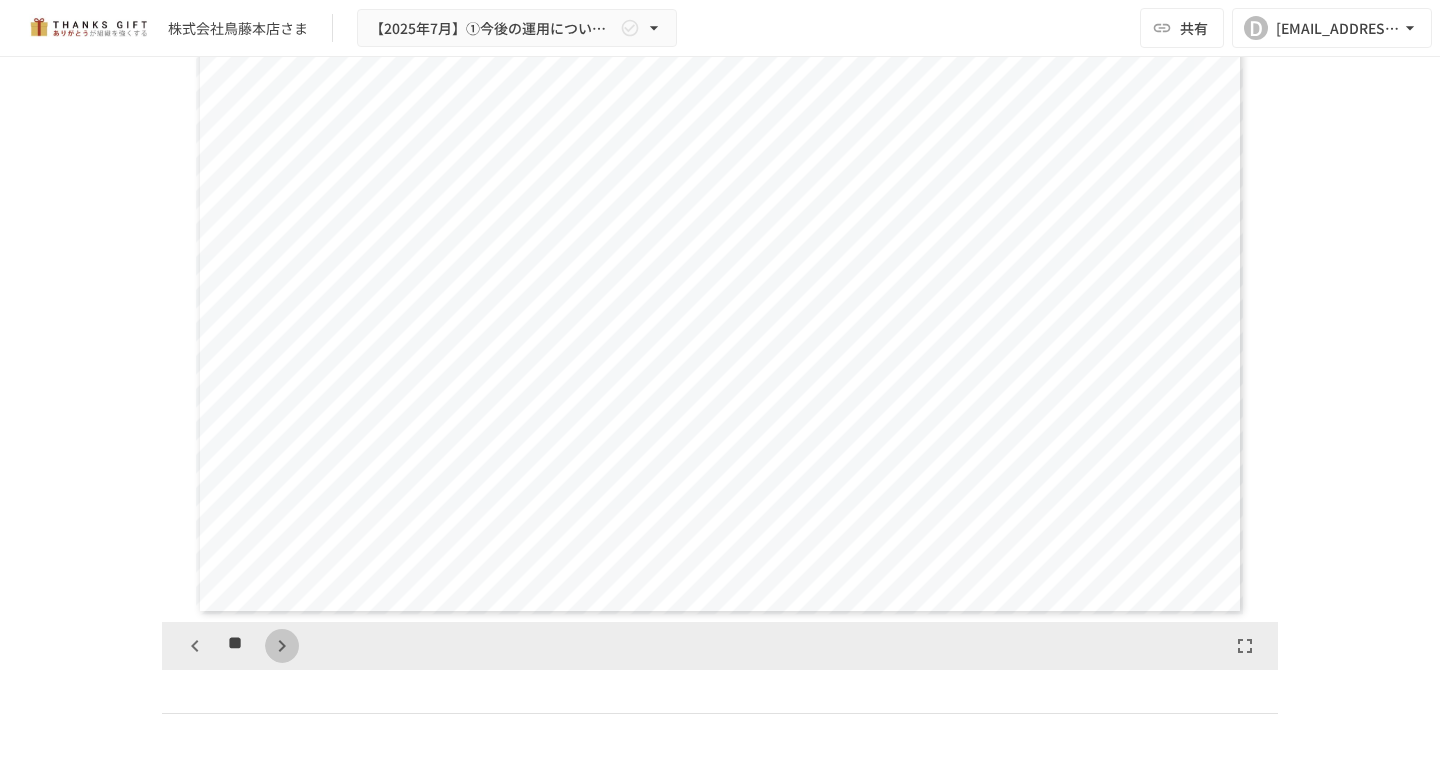click 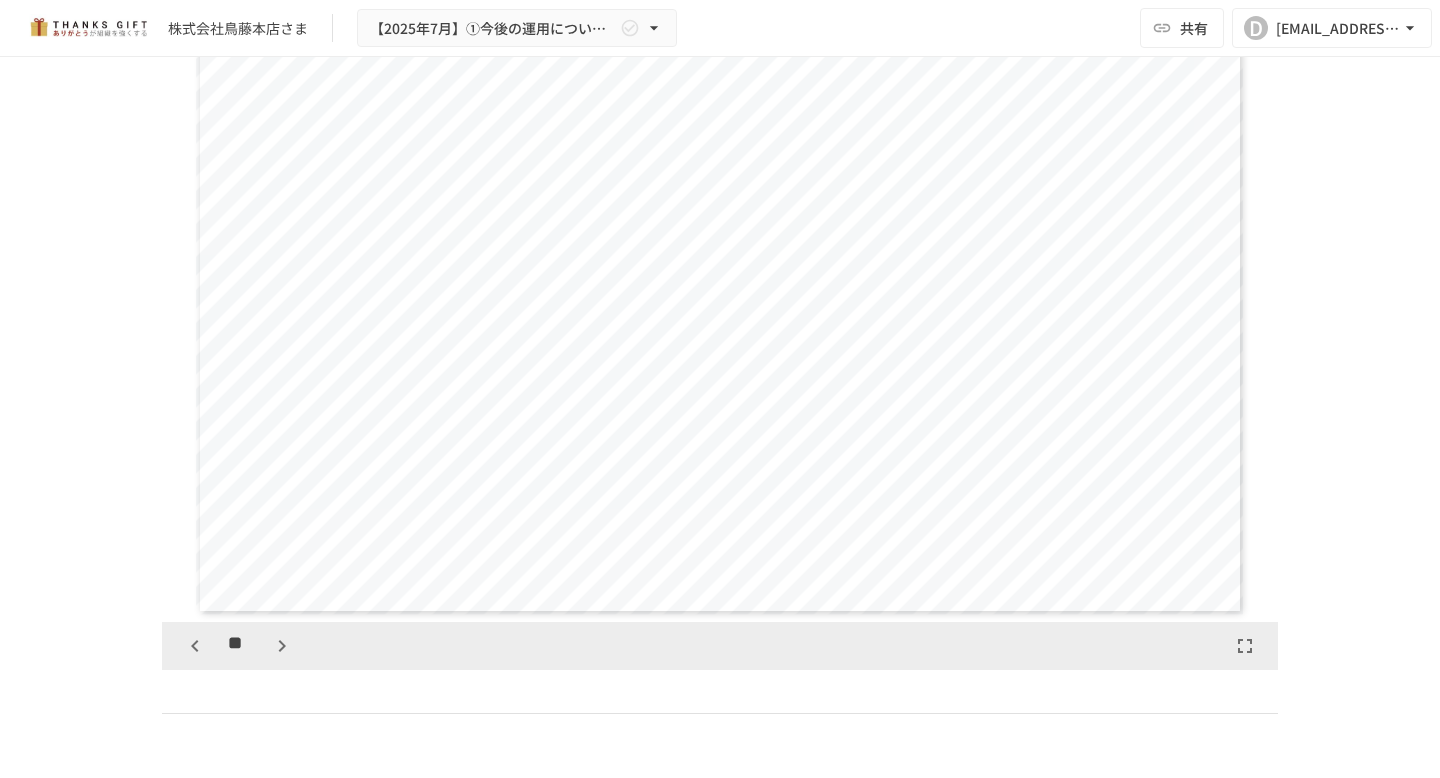 scroll, scrollTop: 7862, scrollLeft: 0, axis: vertical 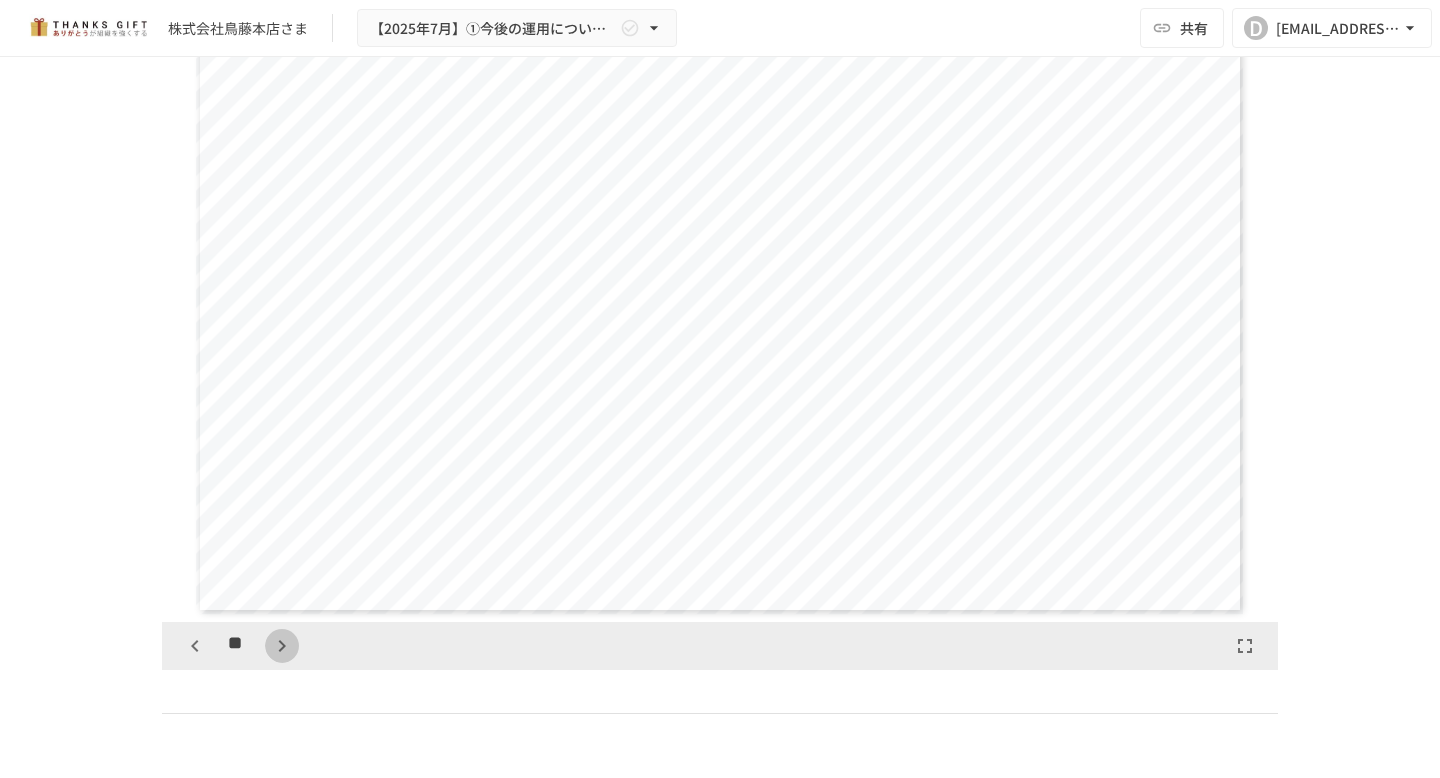 click 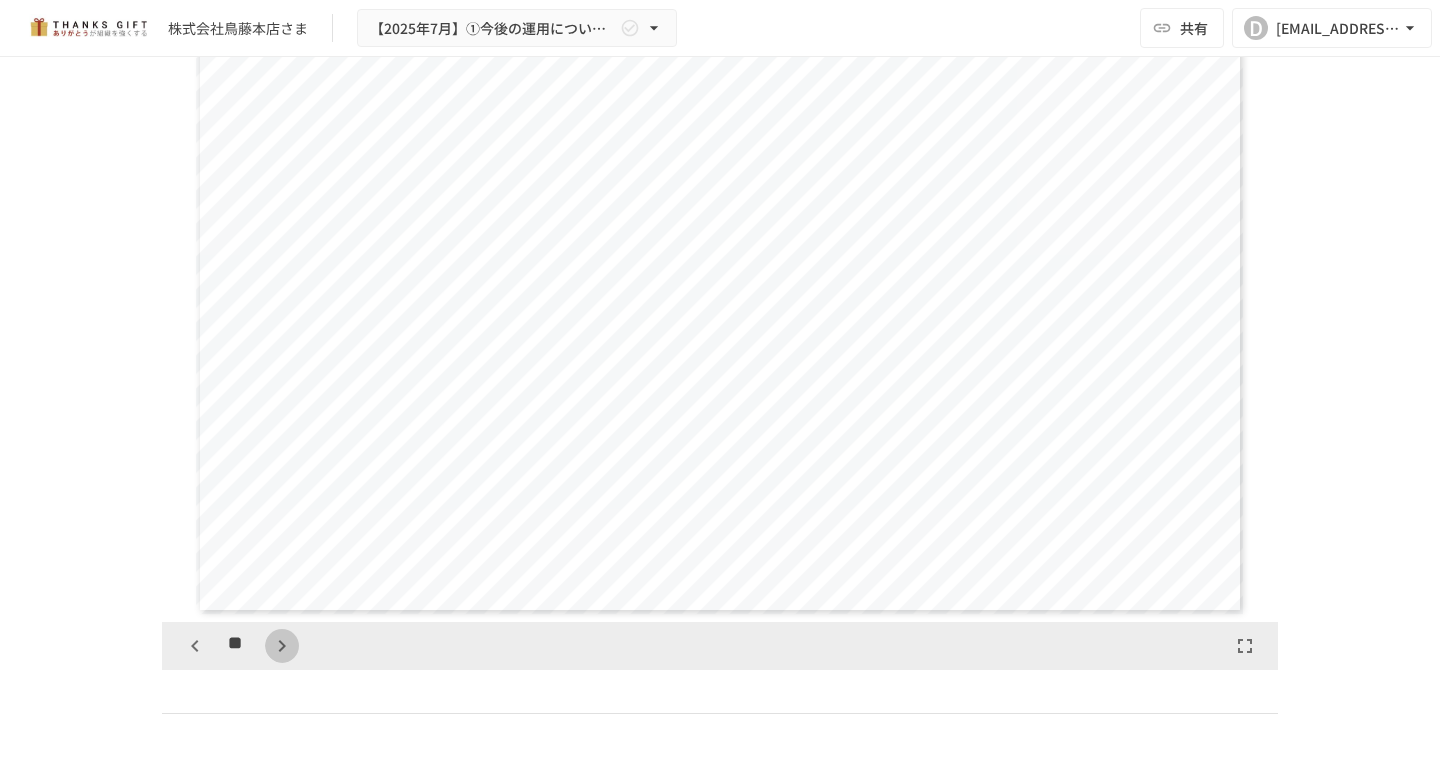 click 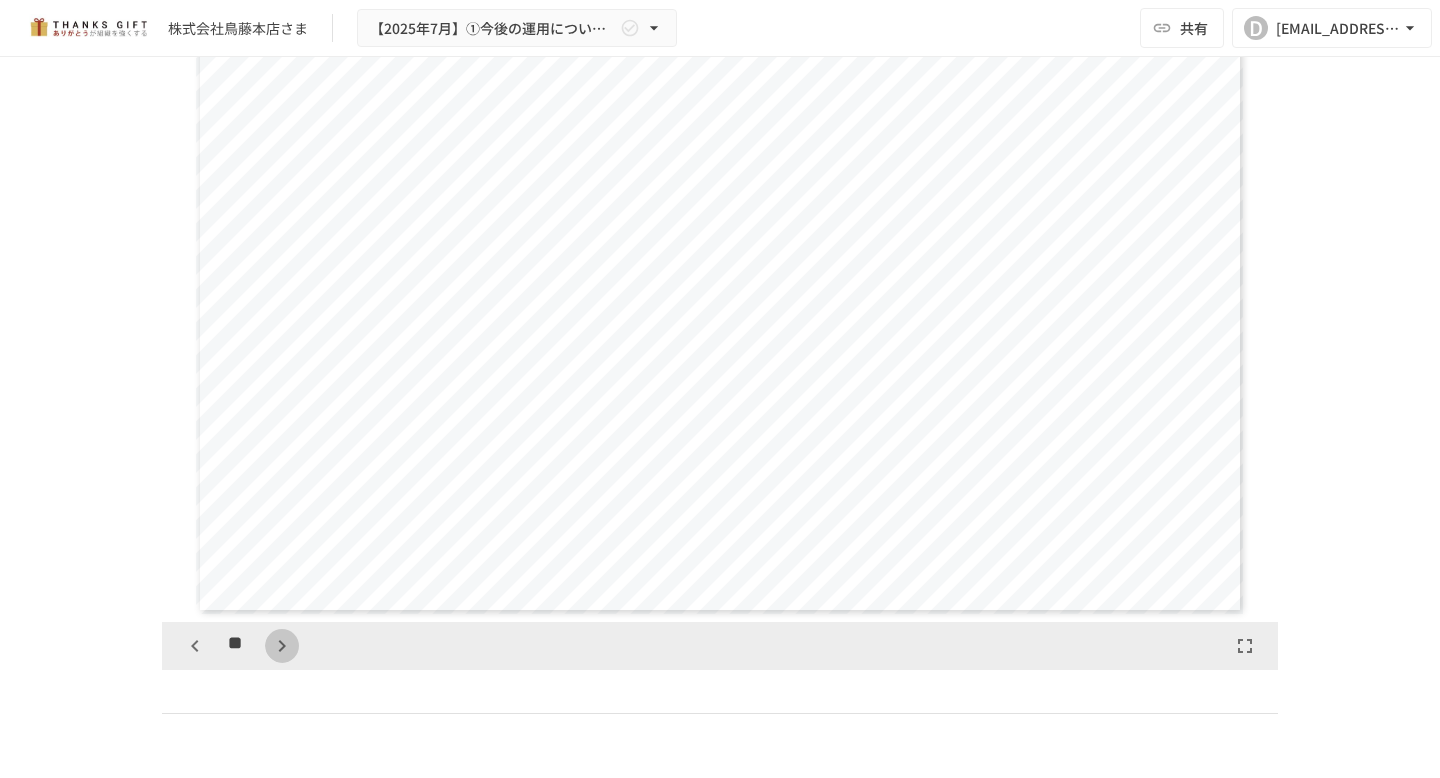 click 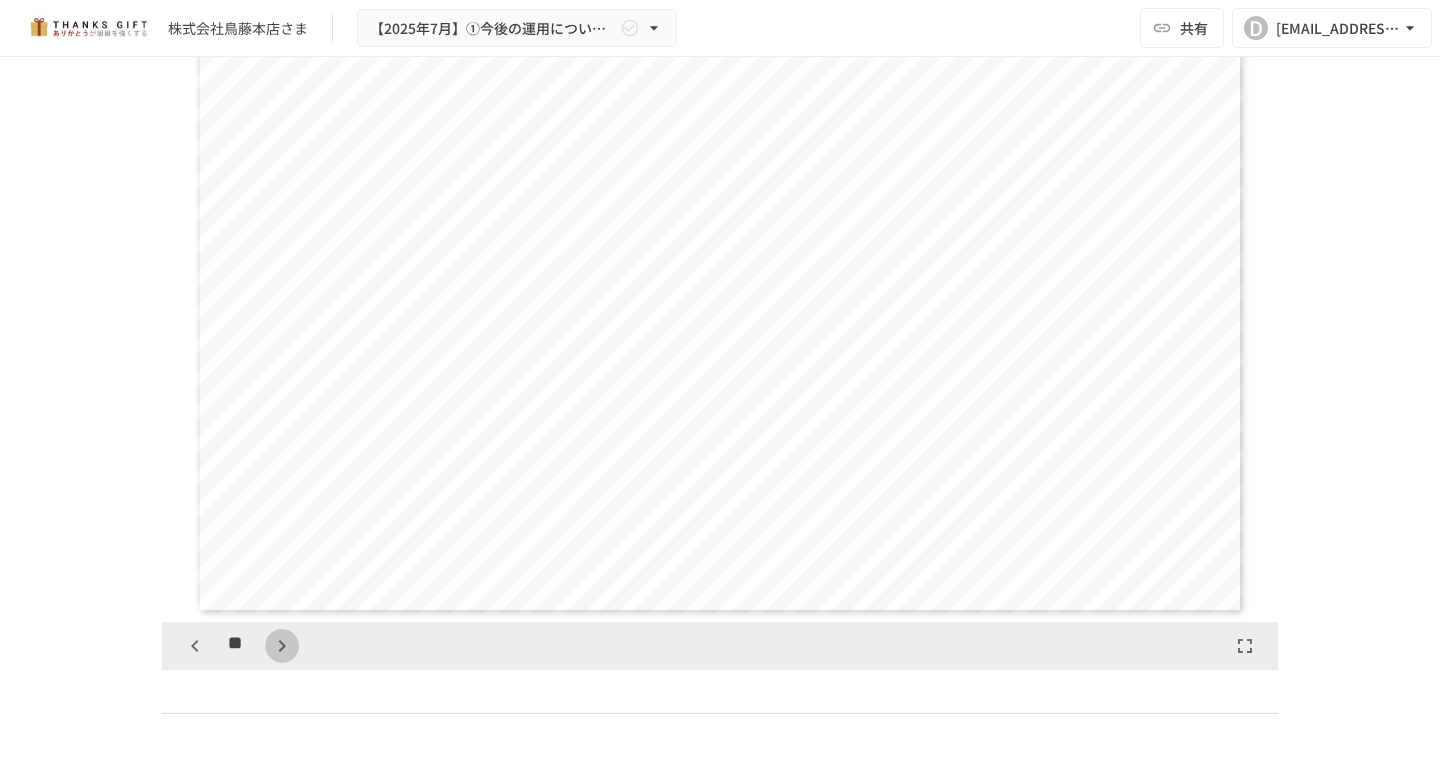 click 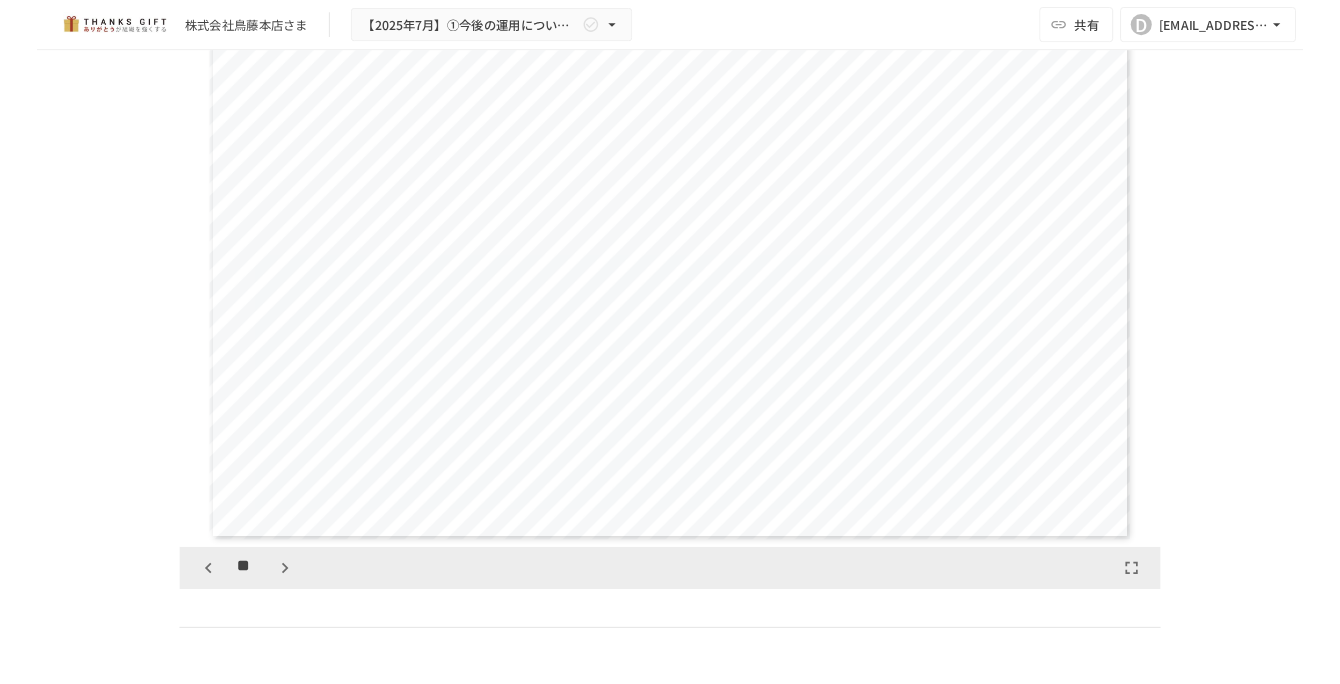 scroll, scrollTop: 10281, scrollLeft: 0, axis: vertical 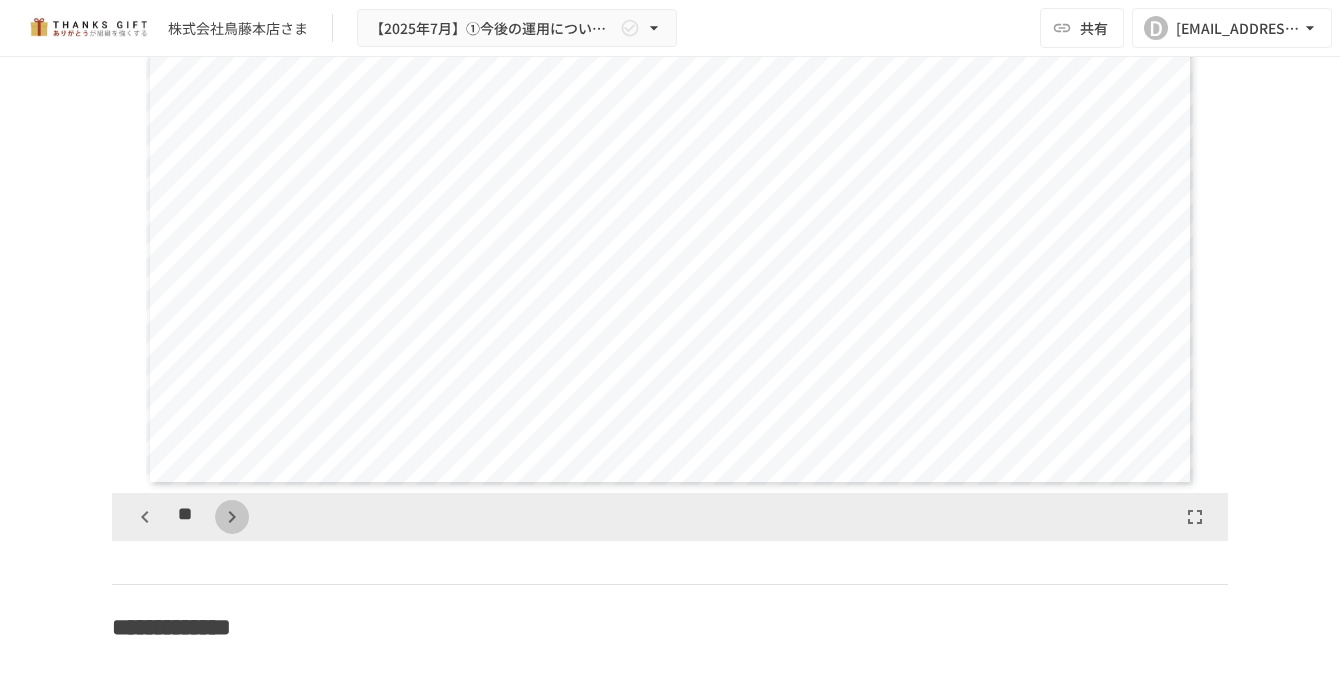 click 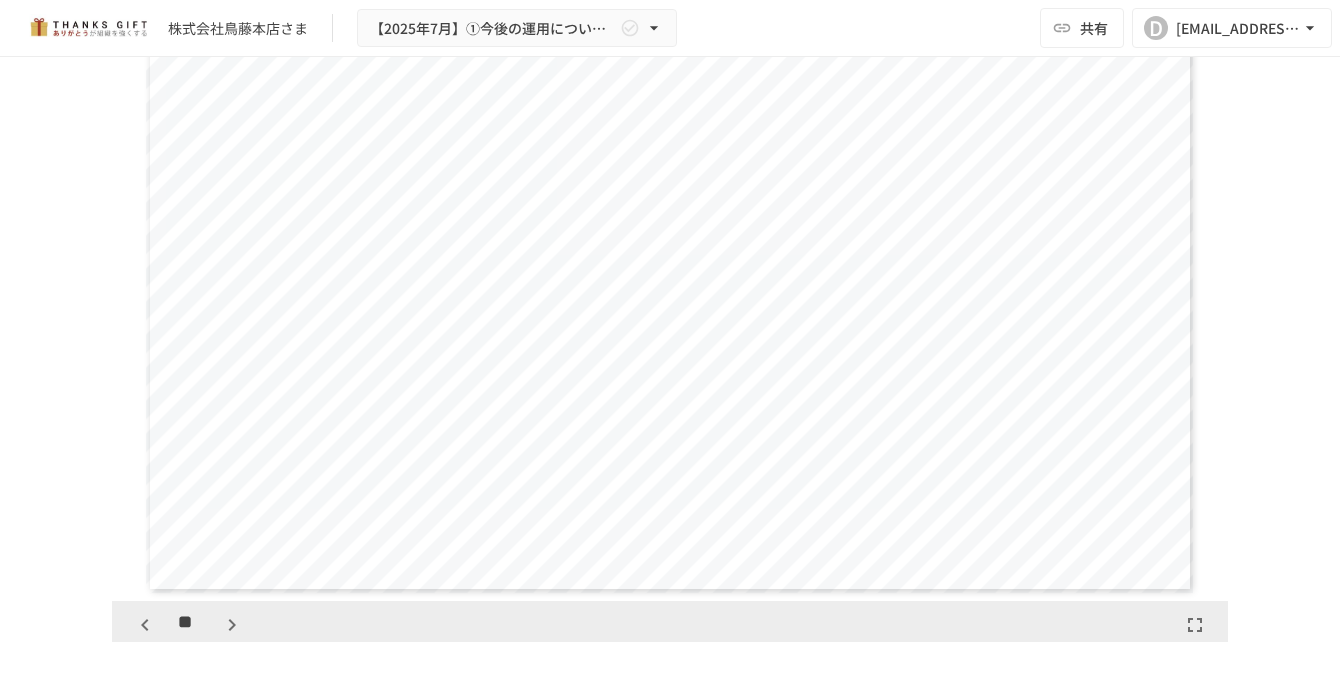 scroll, scrollTop: 2100, scrollLeft: 0, axis: vertical 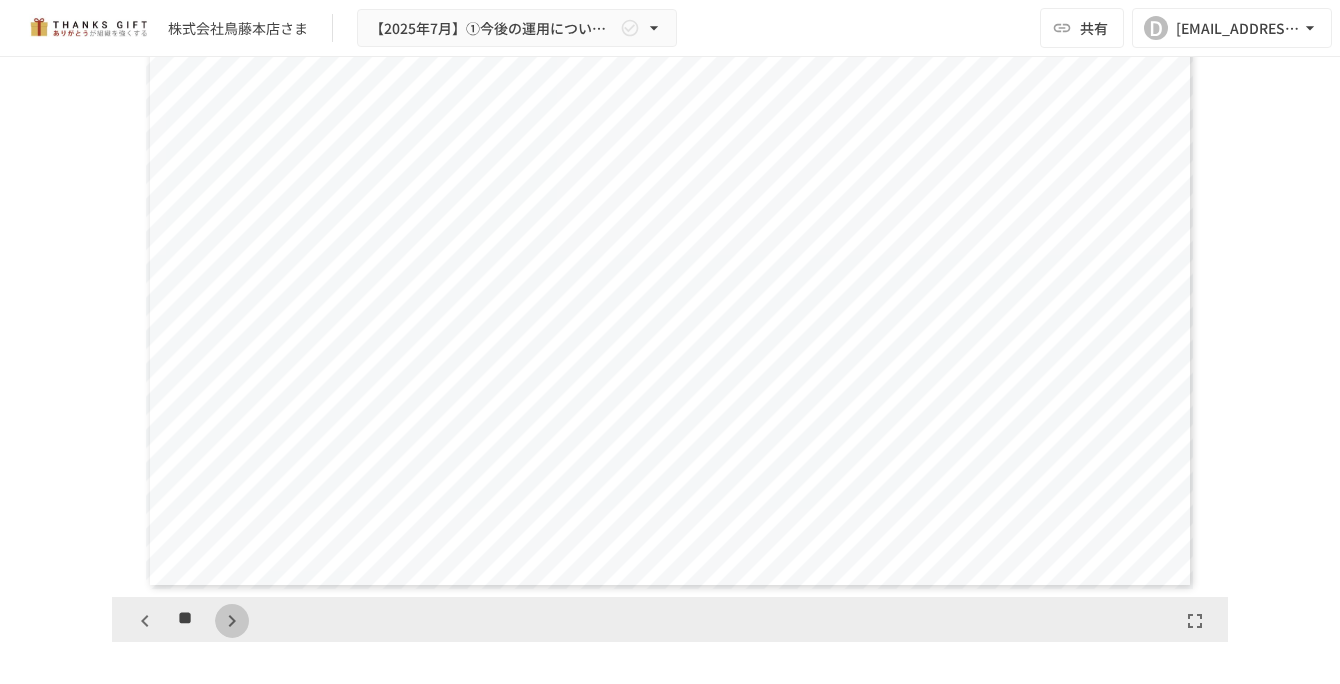 click 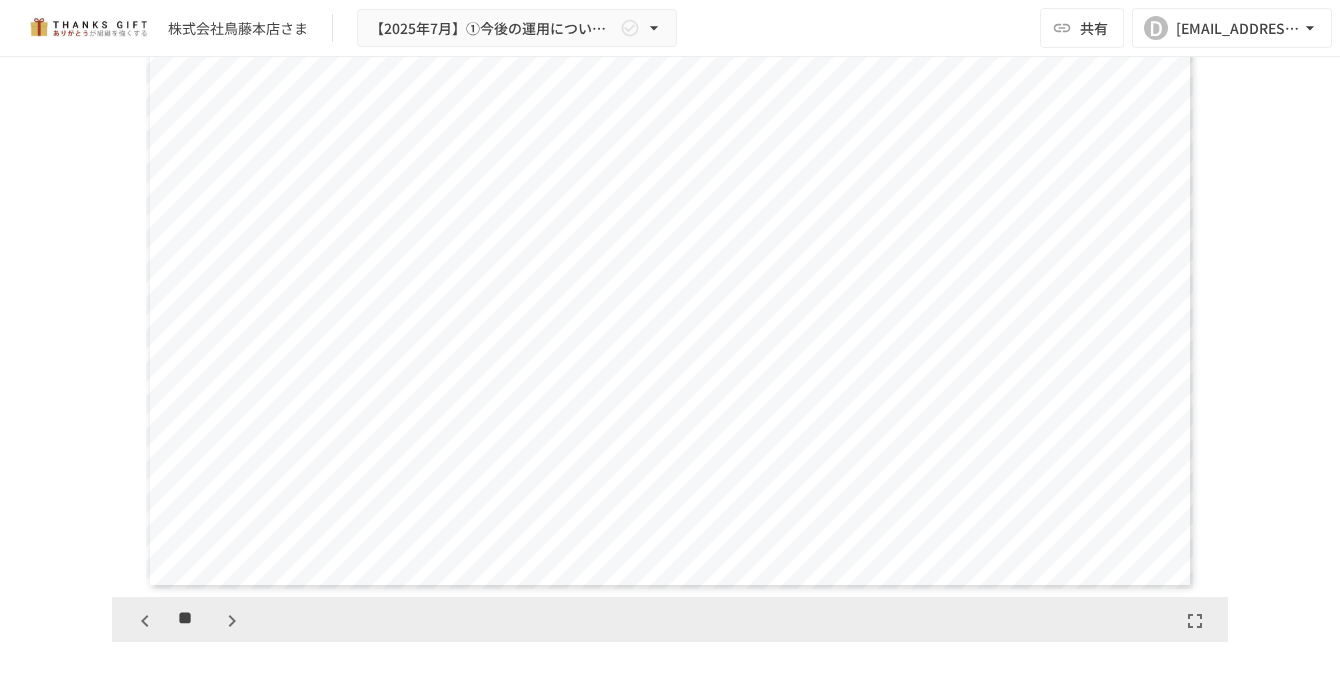 click on "**********" at bounding box center [670, 321] 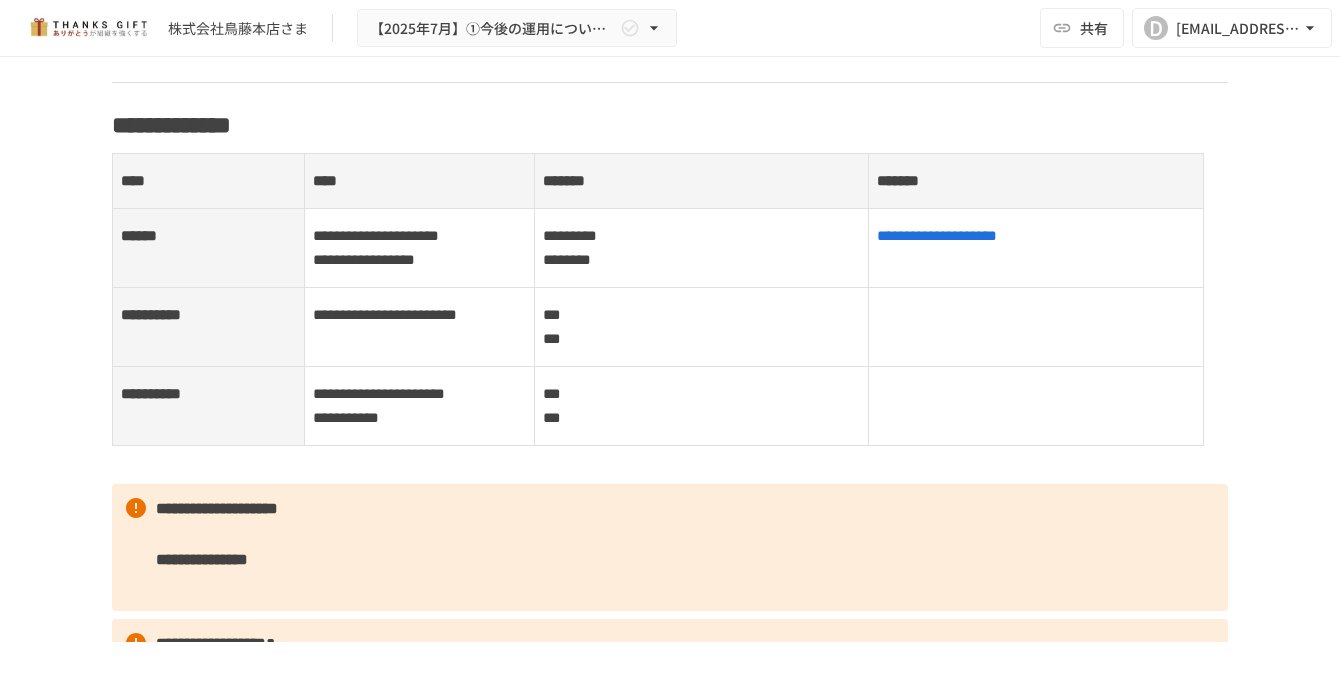 scroll, scrollTop: 2722, scrollLeft: 0, axis: vertical 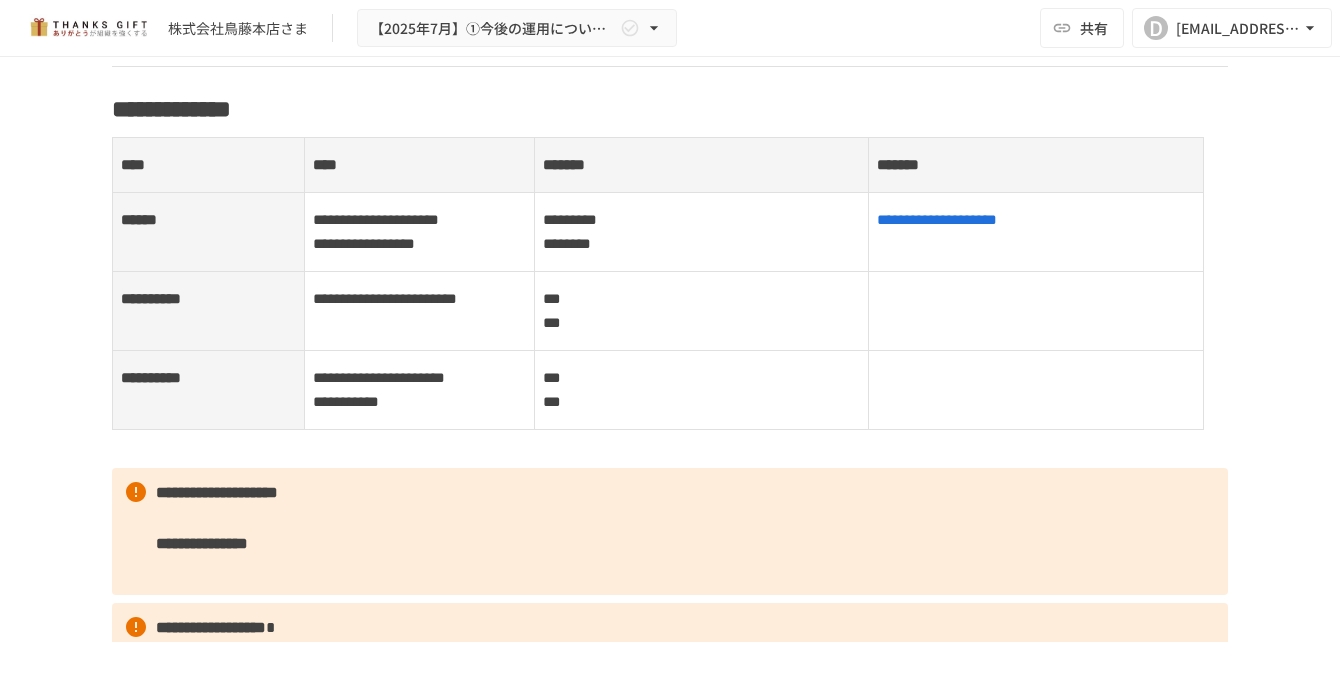 click on "*** ***" at bounding box center [702, 311] 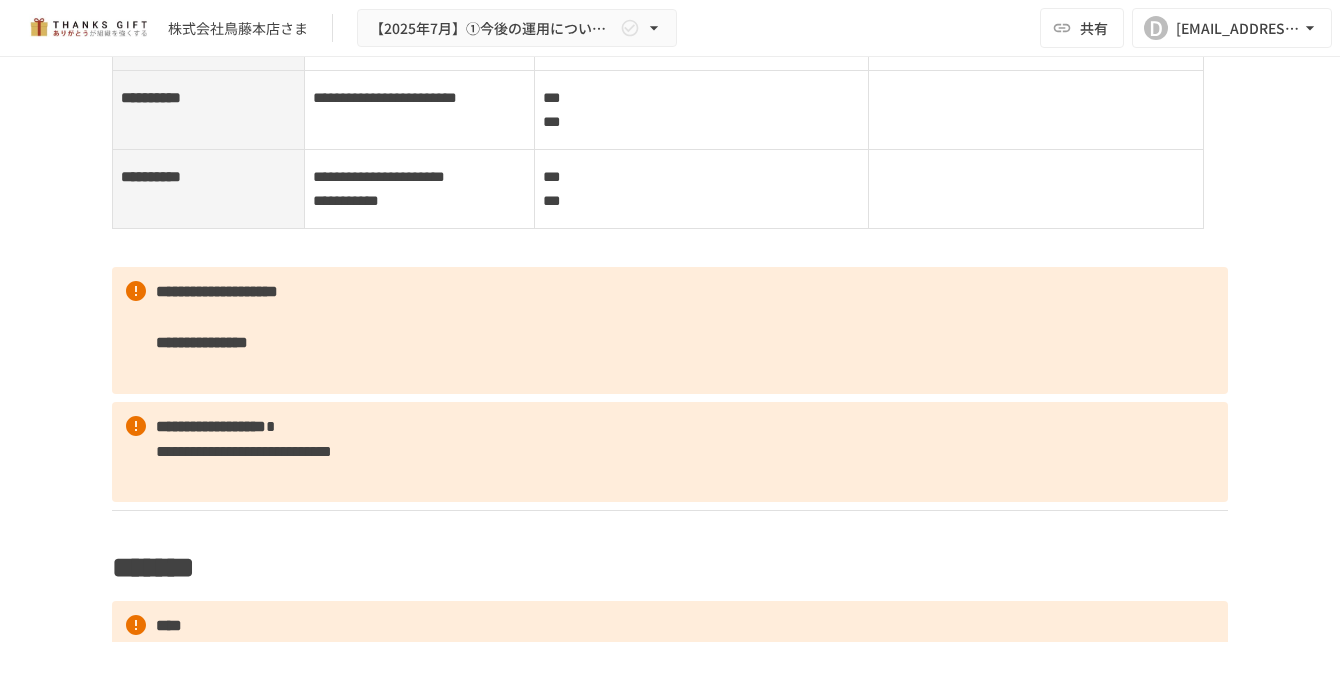 scroll, scrollTop: 2939, scrollLeft: 0, axis: vertical 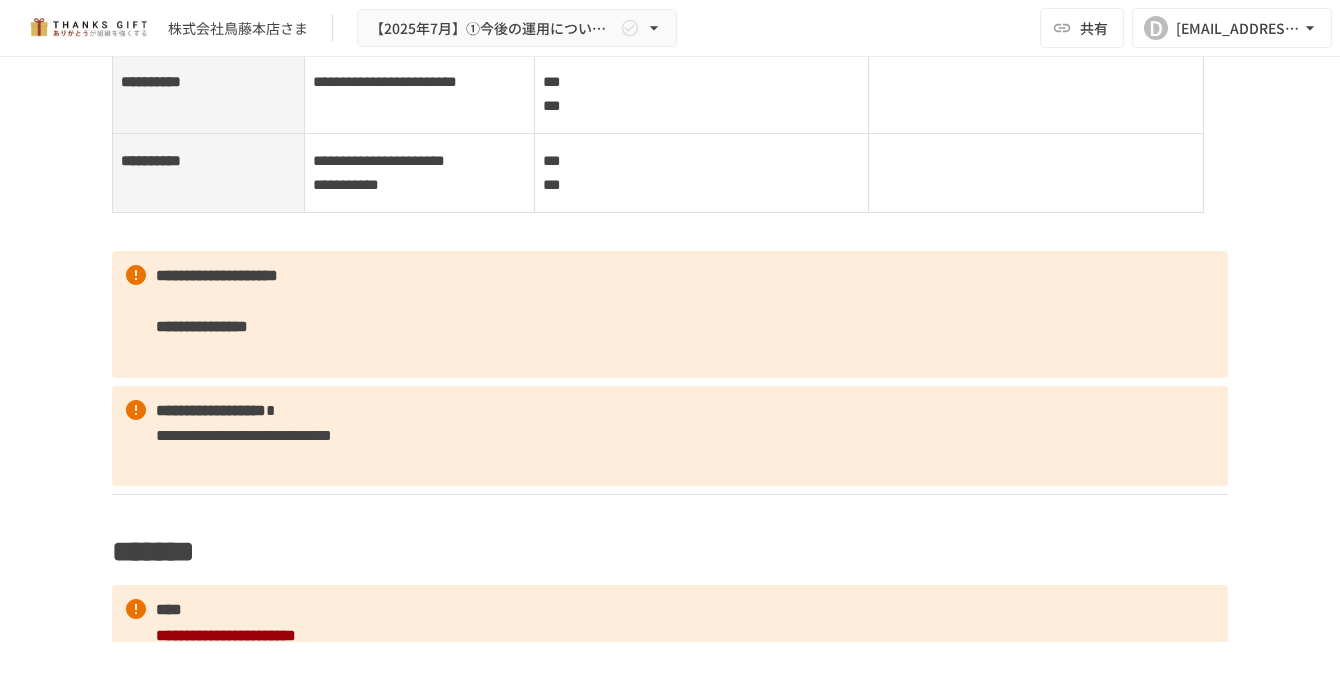 click on "**********" at bounding box center (670, 314) 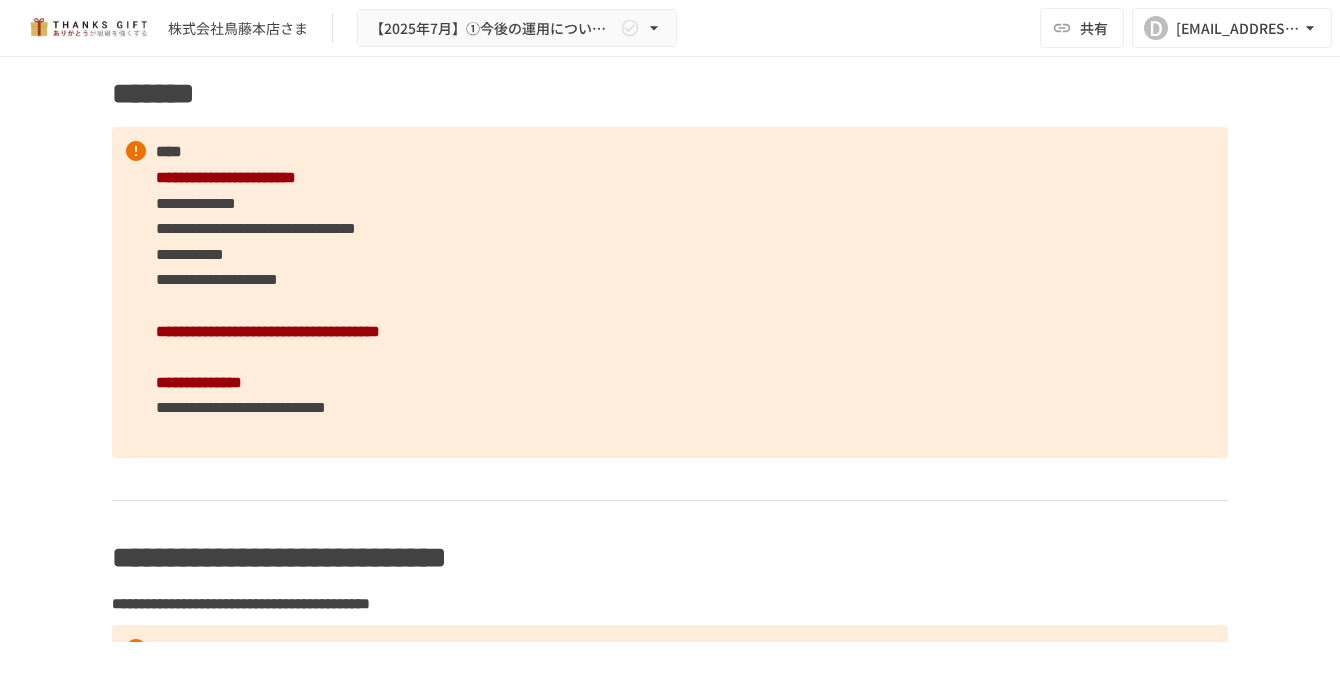 scroll, scrollTop: 3416, scrollLeft: 0, axis: vertical 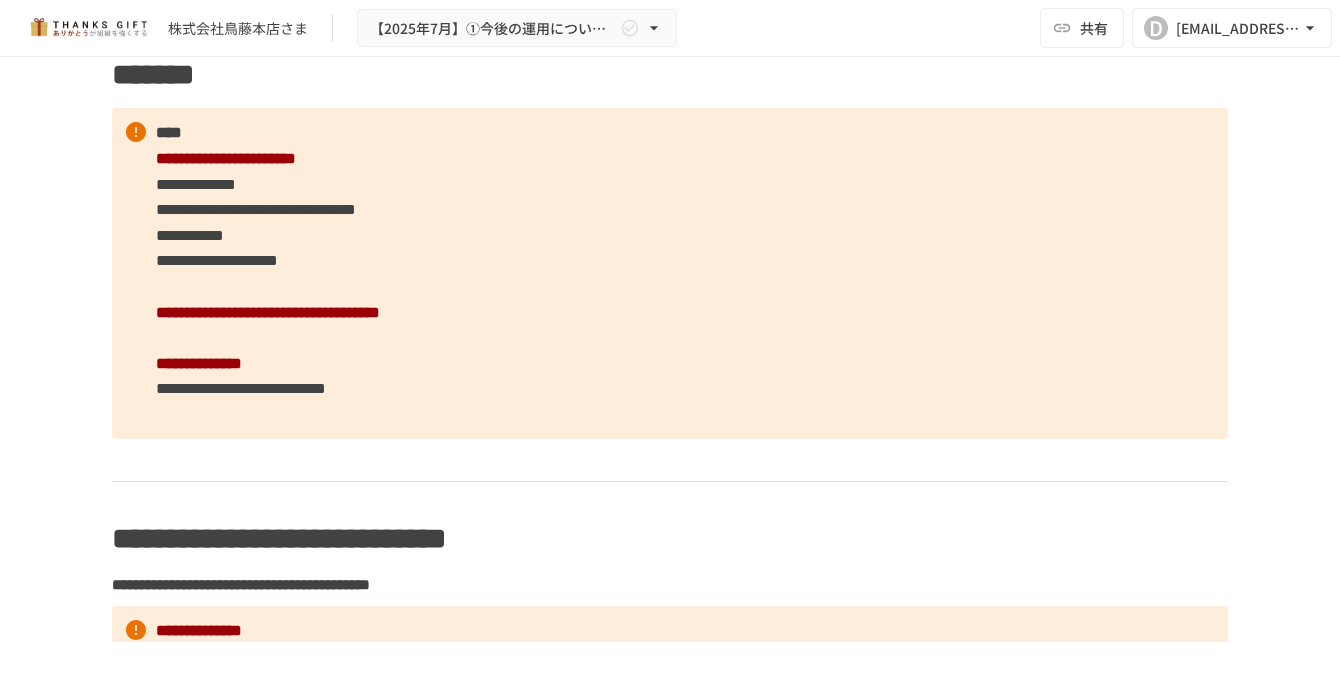 click on "**********" at bounding box center (670, 273) 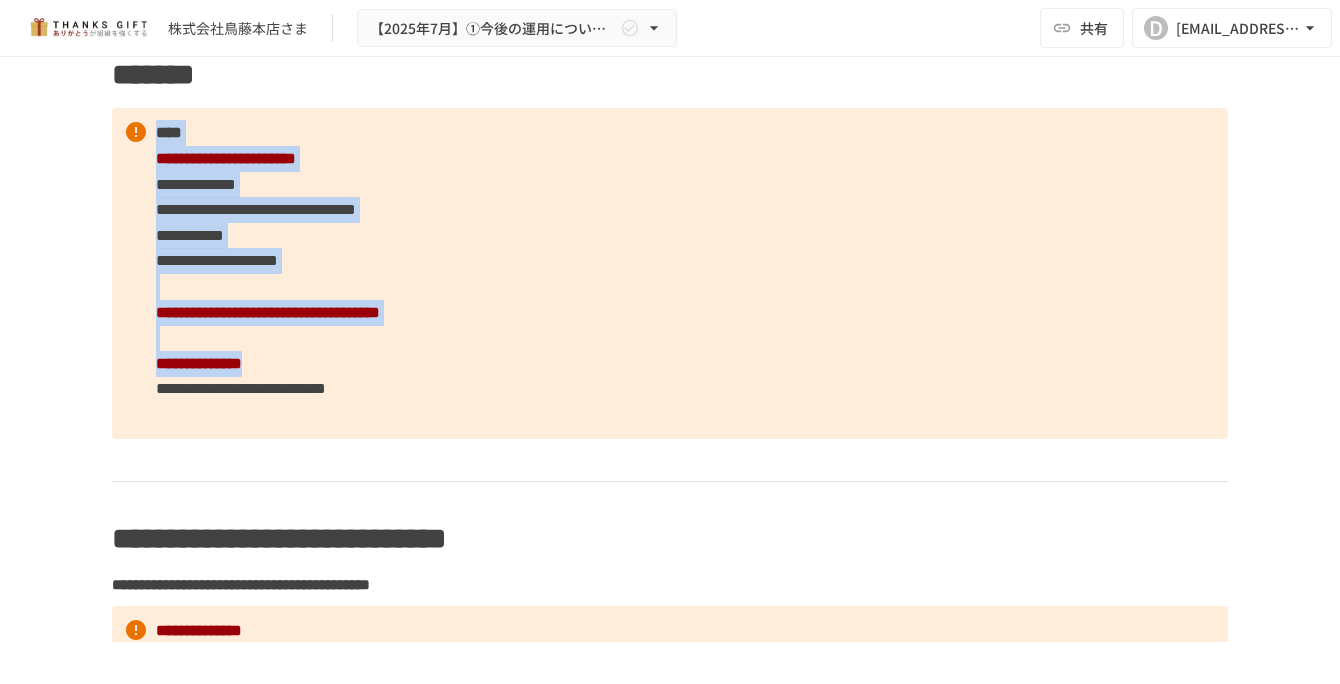drag, startPoint x: 153, startPoint y: 220, endPoint x: 553, endPoint y: 453, distance: 462.9136 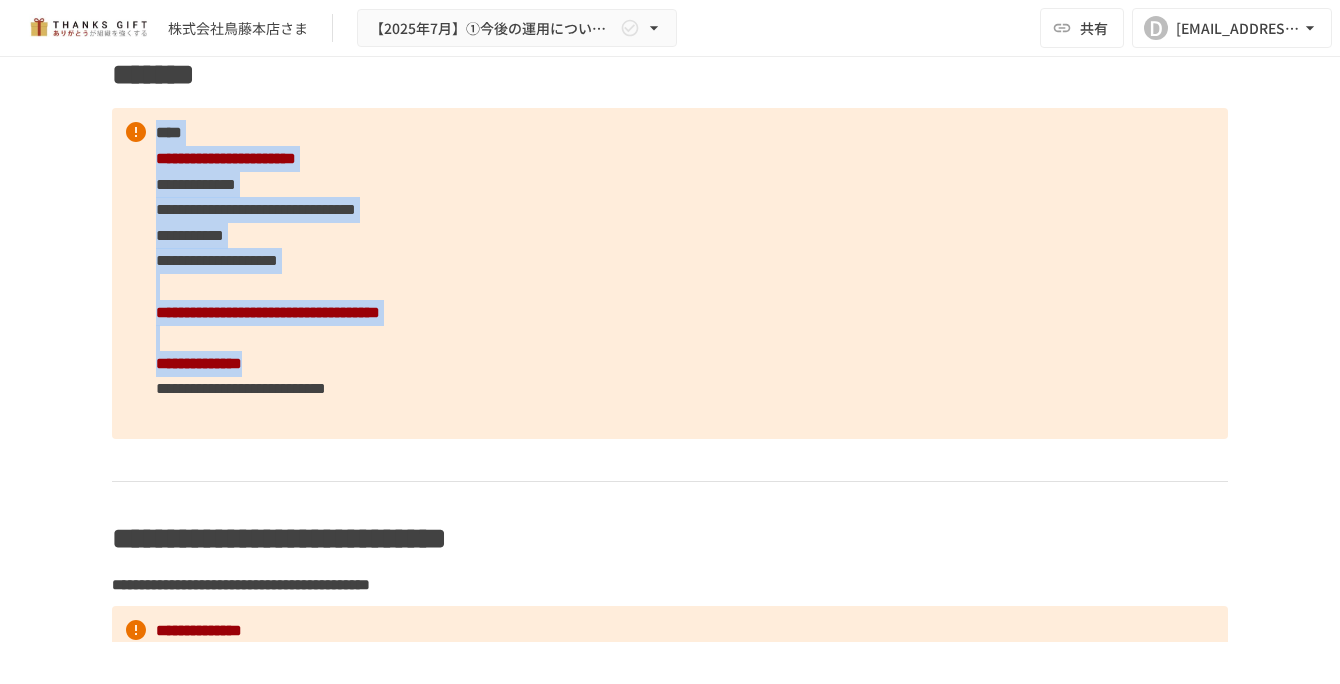 click on "**********" at bounding box center [670, 273] 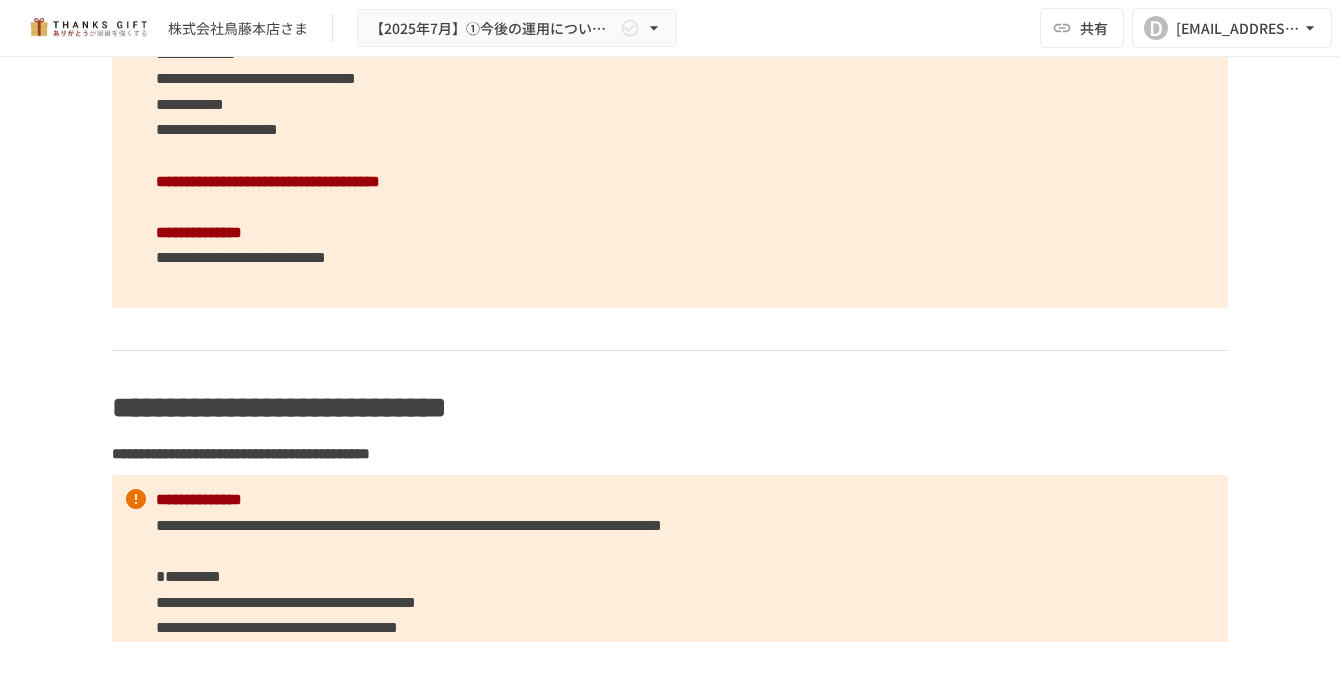 scroll, scrollTop: 3550, scrollLeft: 0, axis: vertical 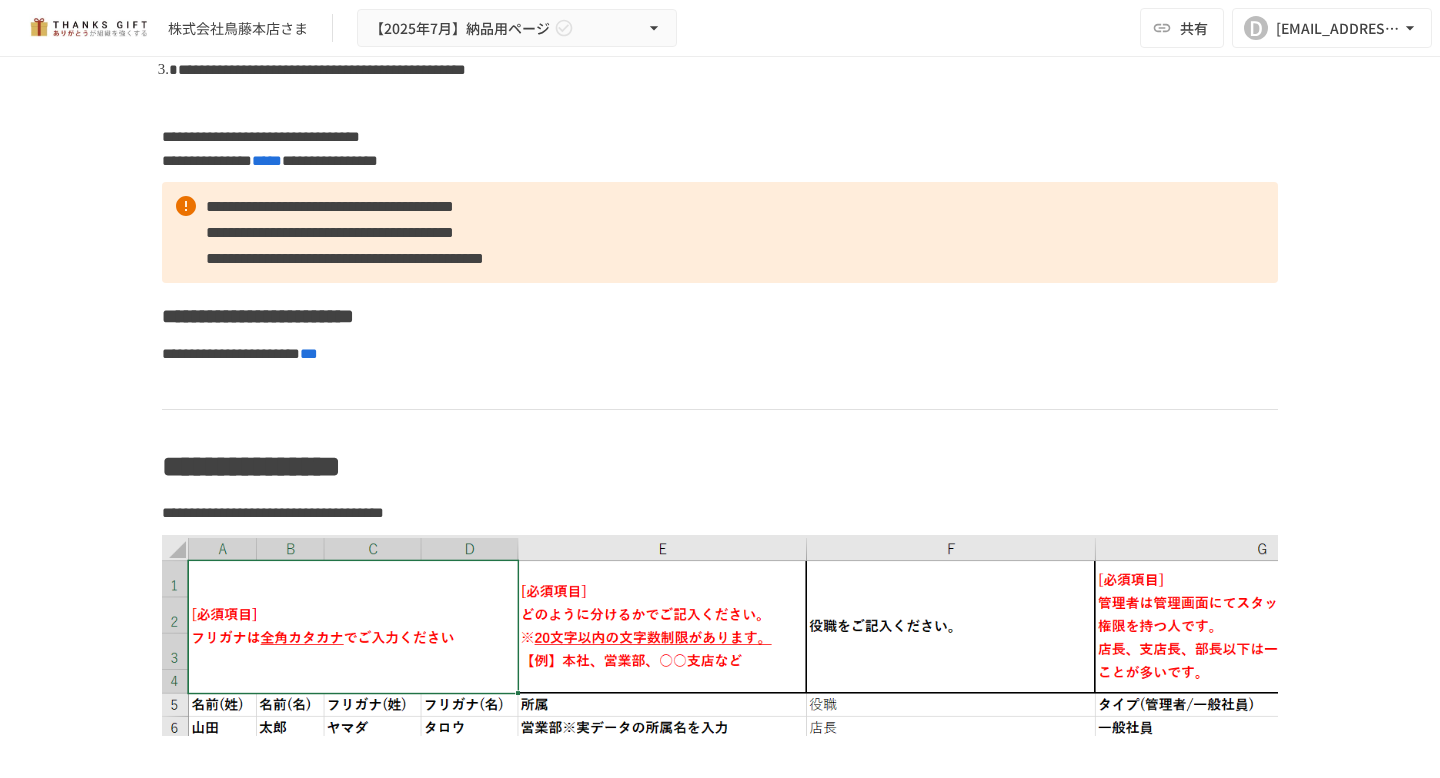 click on "**********" at bounding box center (720, 368) 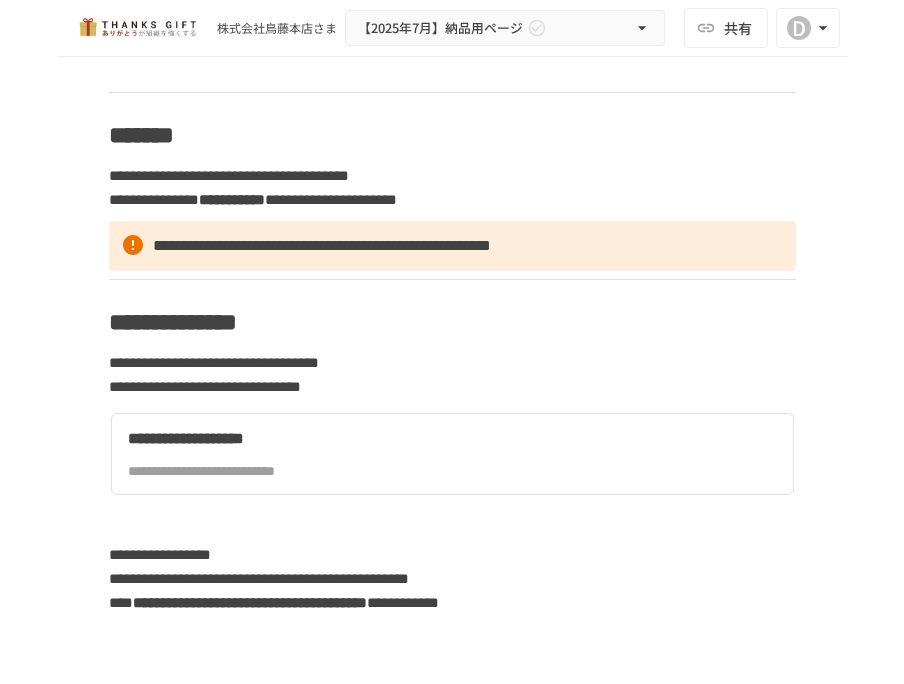 scroll, scrollTop: 5170, scrollLeft: 0, axis: vertical 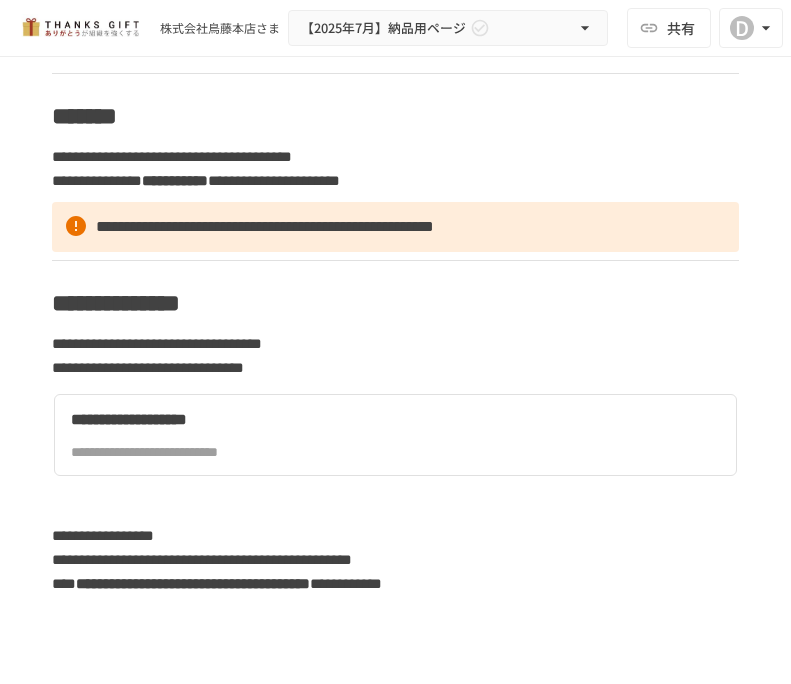 click on "**********" at bounding box center [395, -2222] 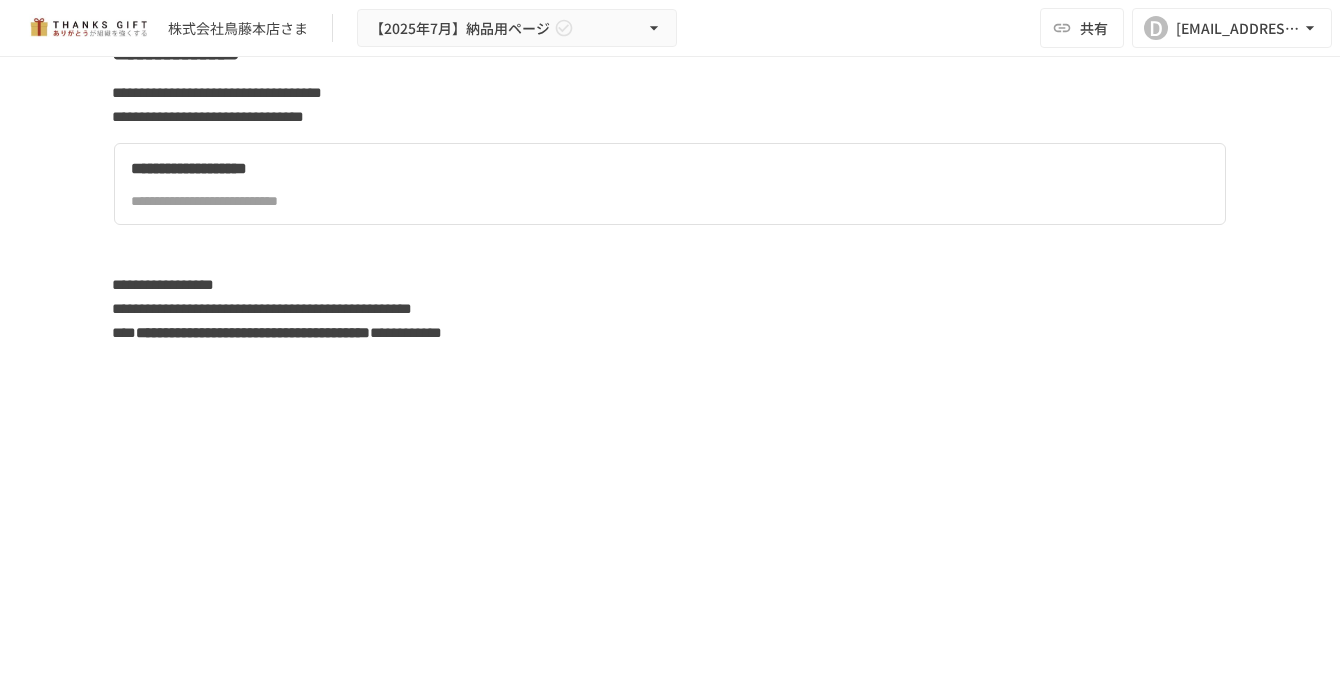 scroll, scrollTop: 5733, scrollLeft: 0, axis: vertical 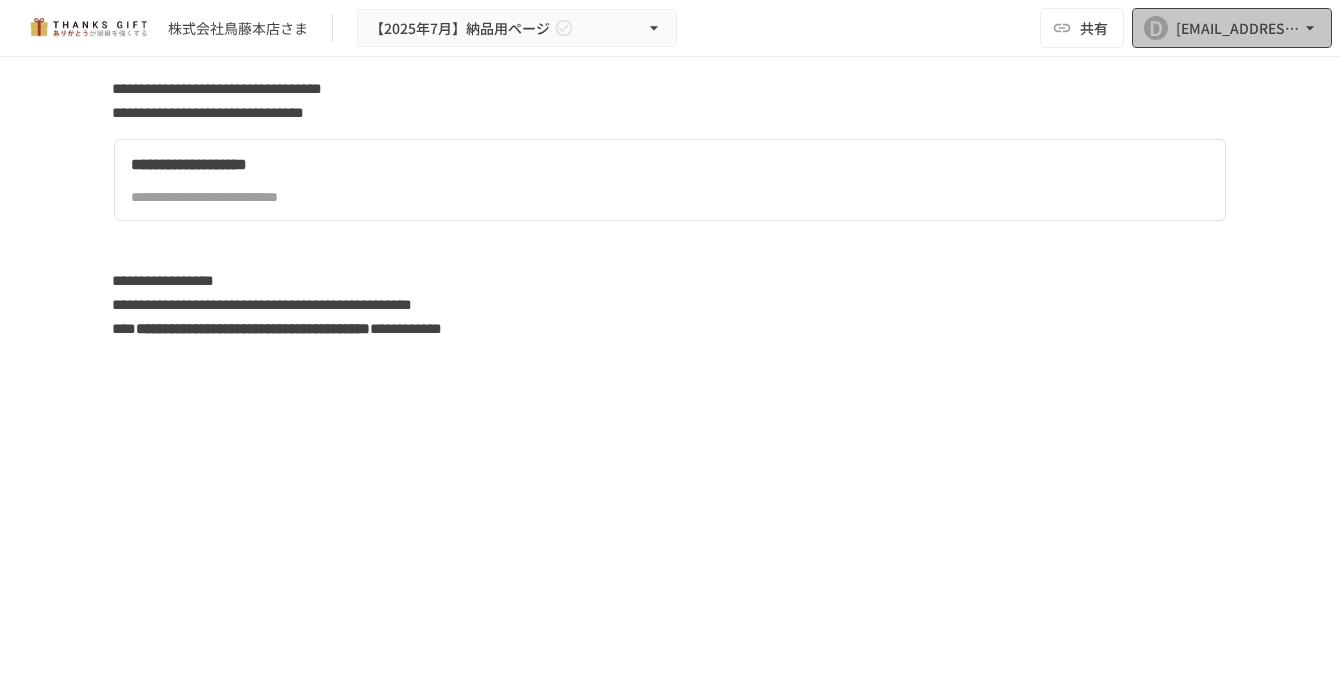 click 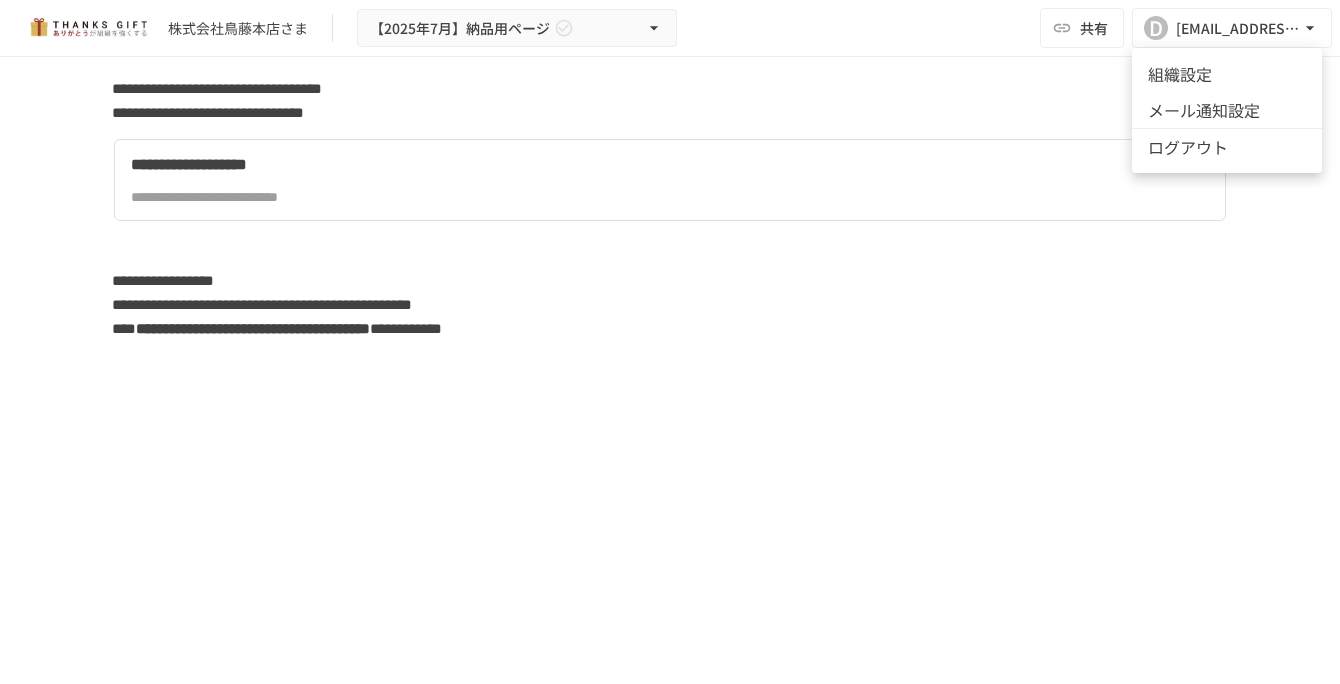 click at bounding box center (670, 342) 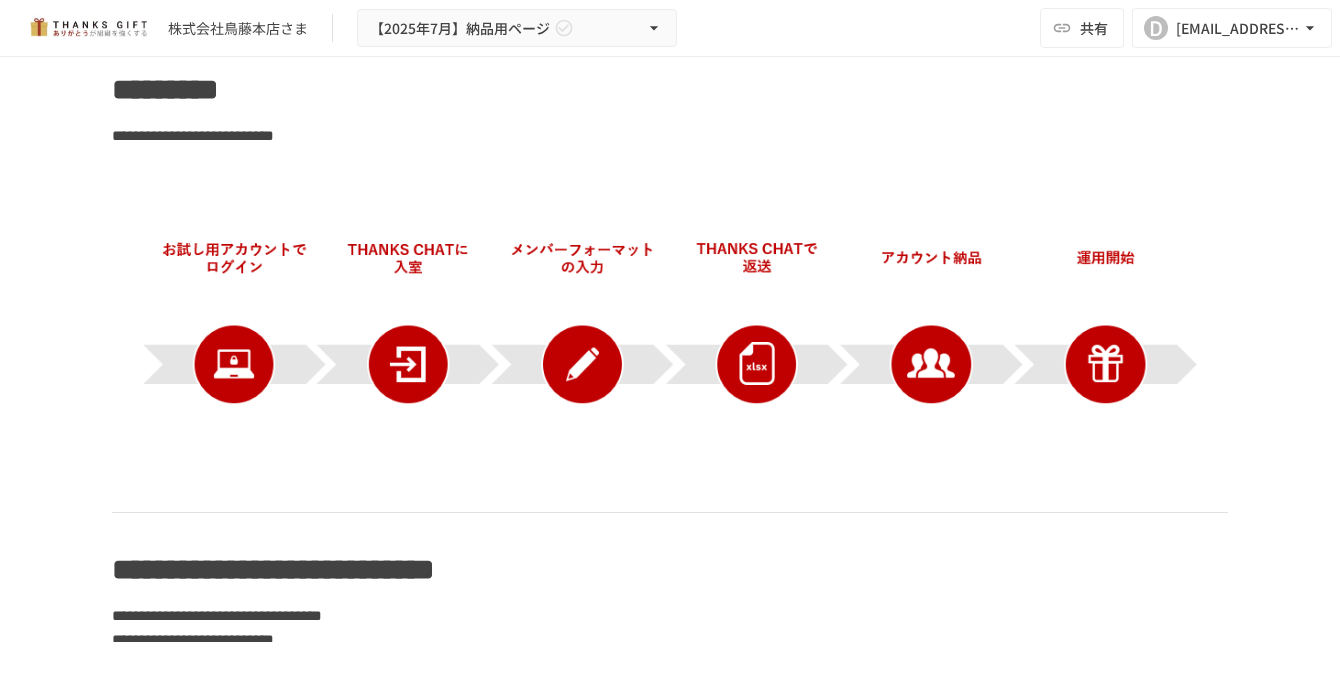 scroll, scrollTop: 0, scrollLeft: 0, axis: both 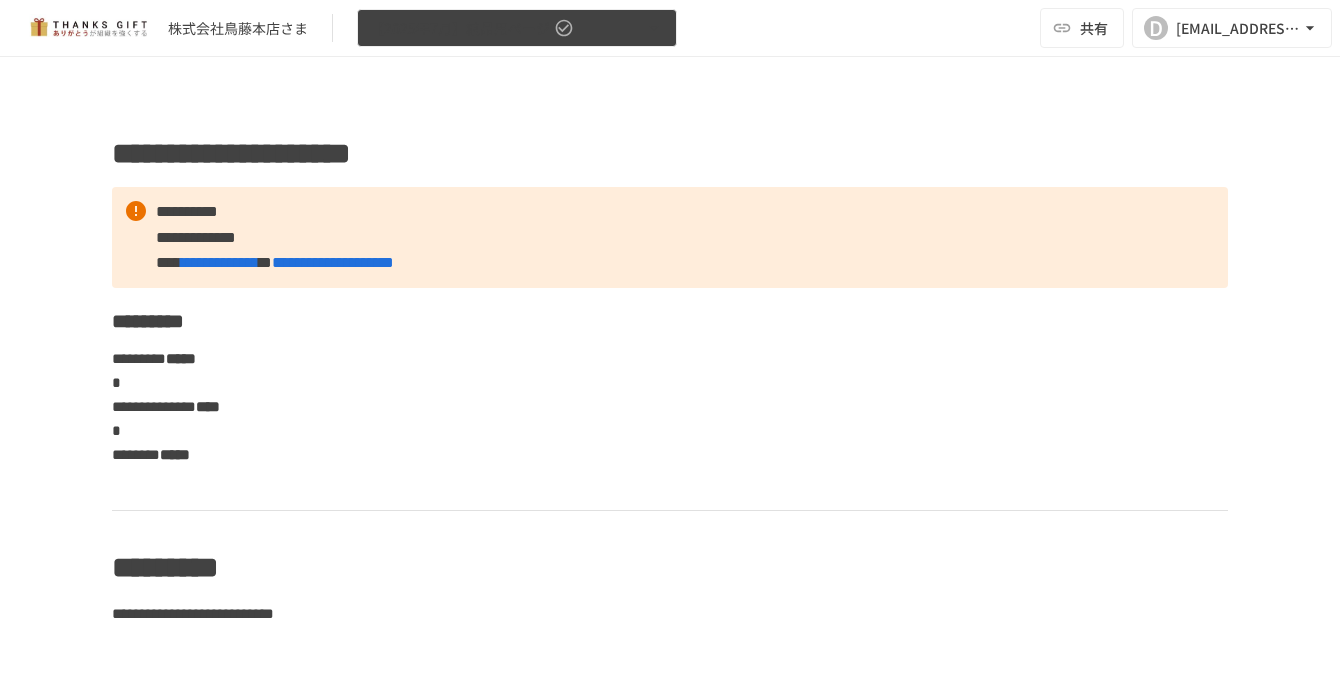 click 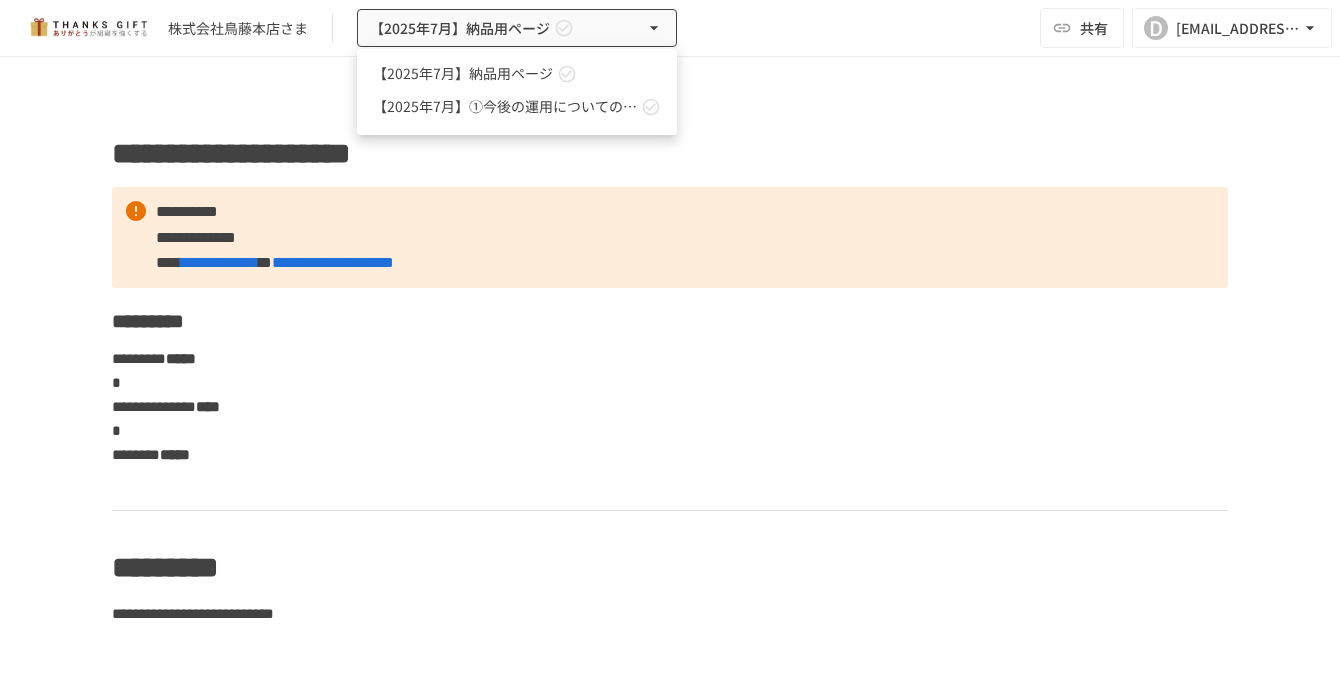 click at bounding box center (670, 342) 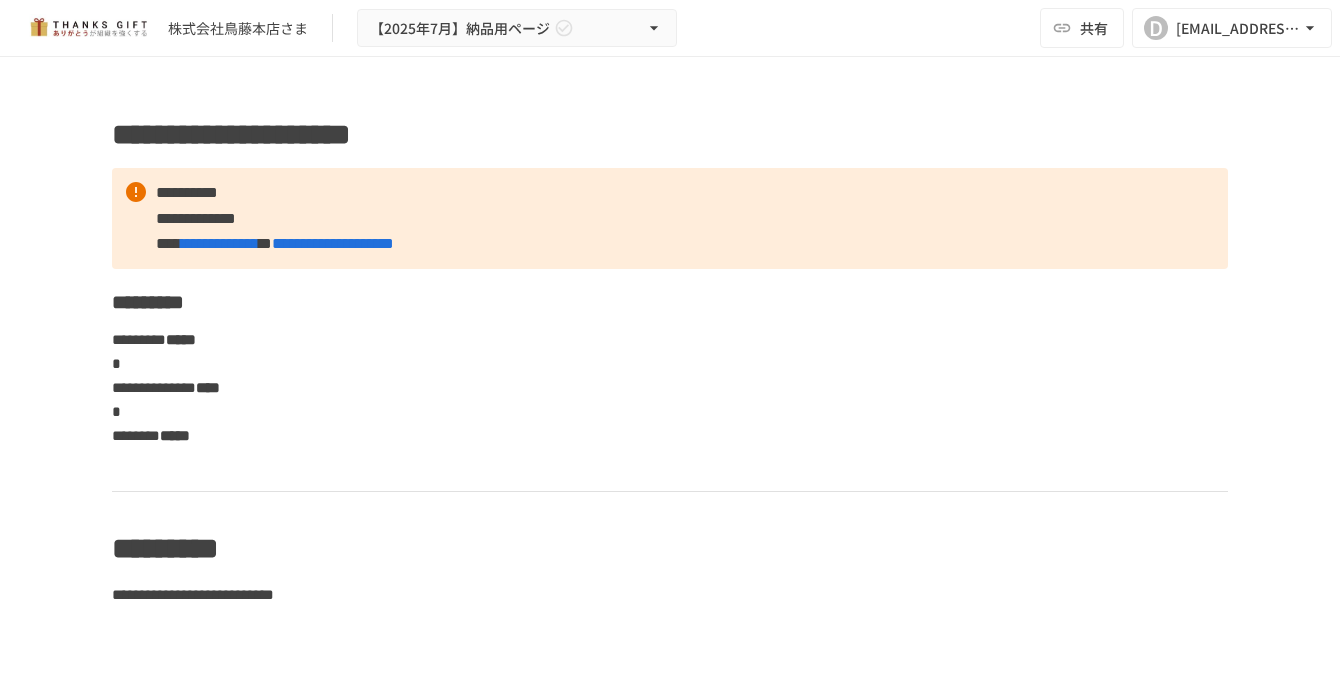 scroll, scrollTop: 30, scrollLeft: 0, axis: vertical 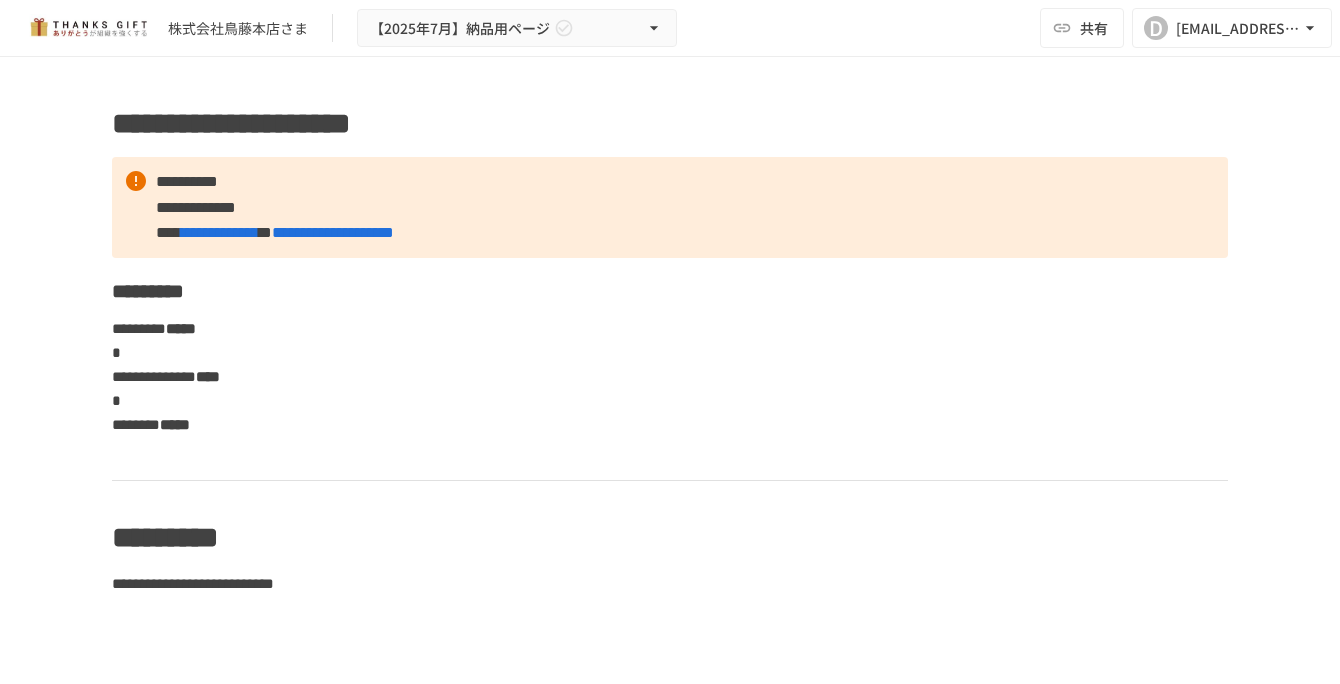 click on "**********" at bounding box center [670, 207] 